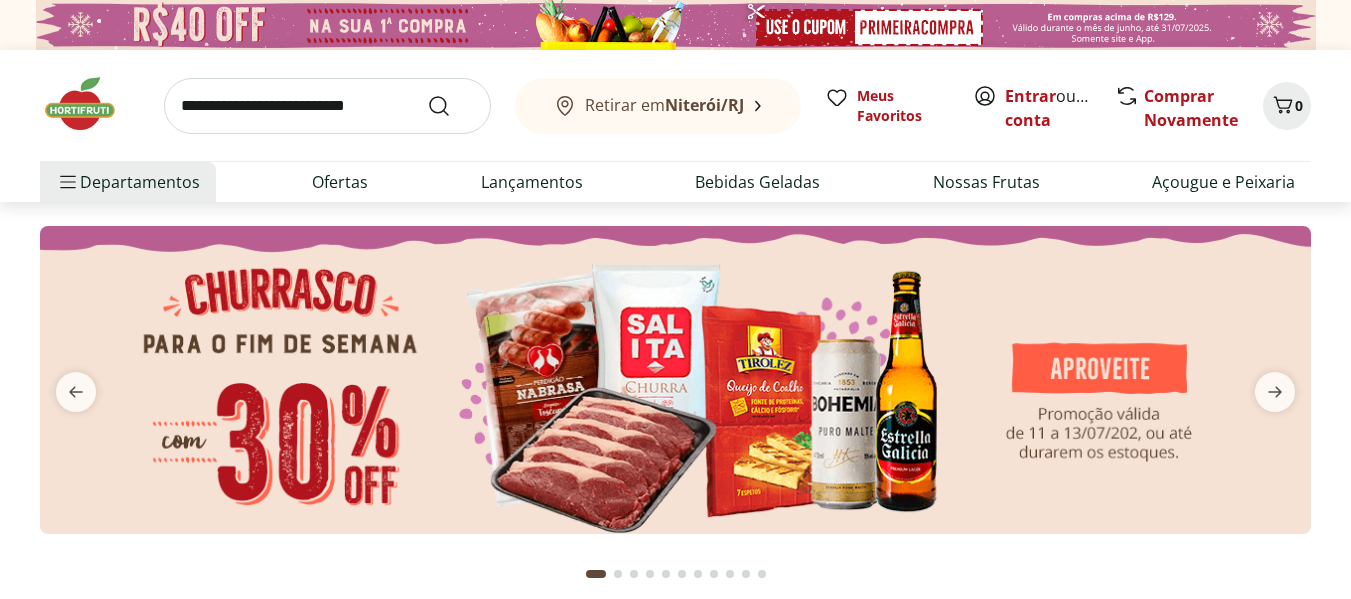 scroll, scrollTop: 0, scrollLeft: 0, axis: both 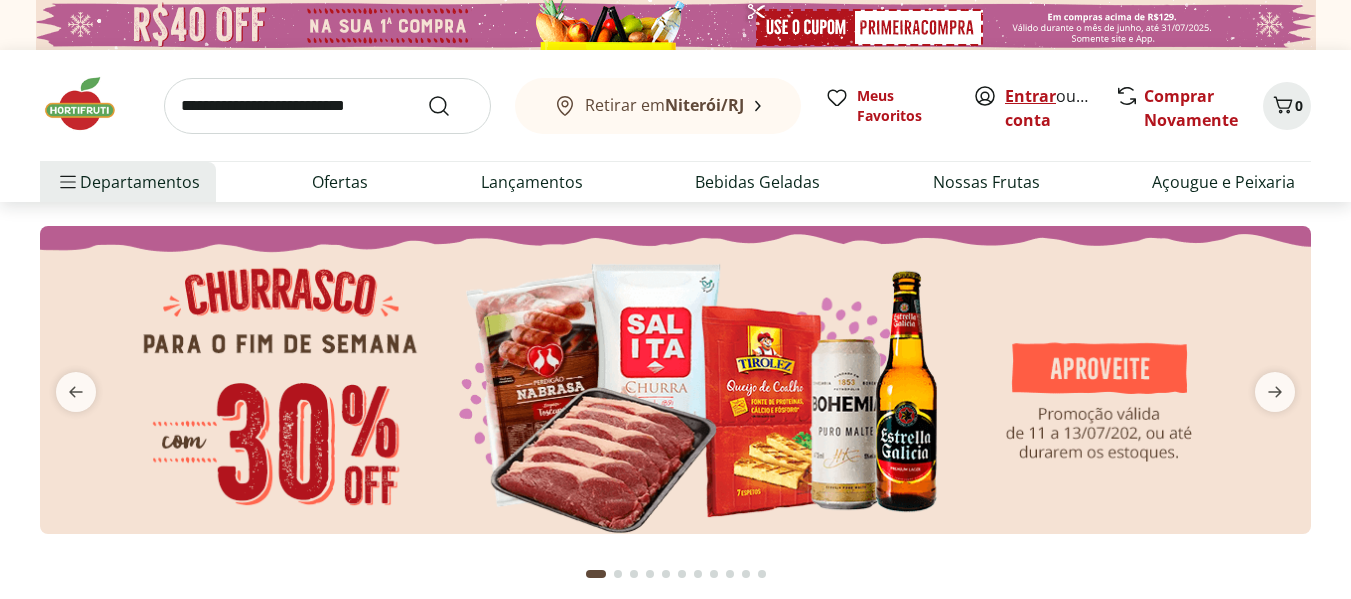 click on "Entrar" at bounding box center [1030, 96] 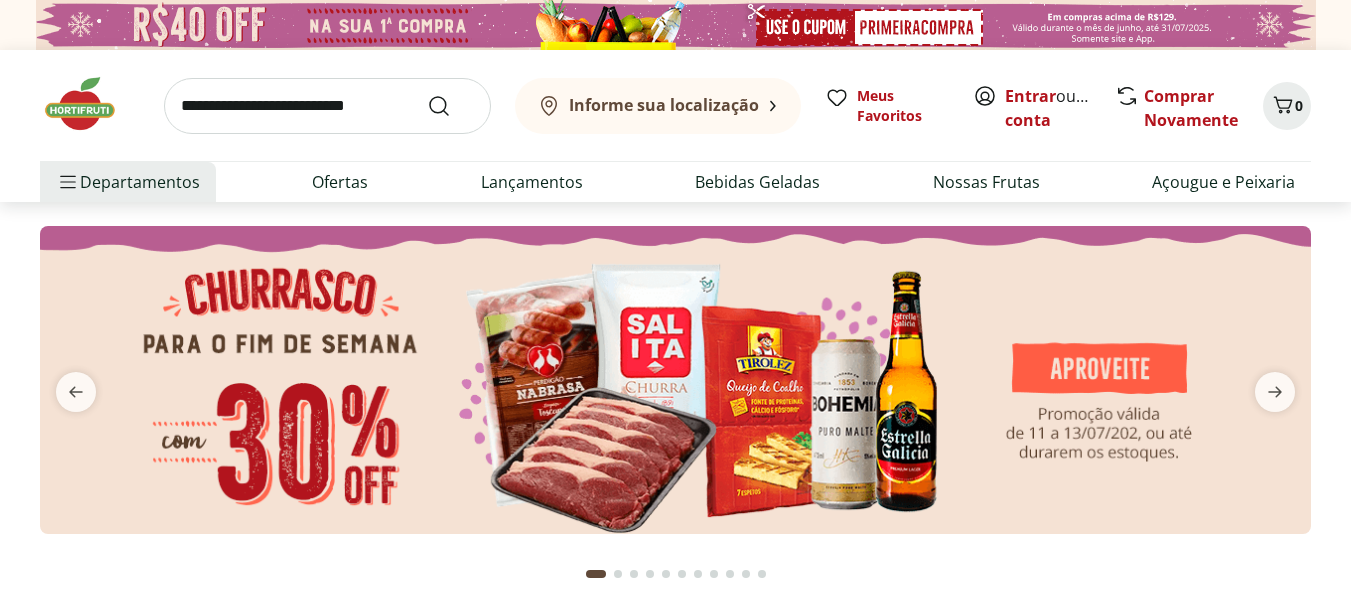 scroll, scrollTop: 0, scrollLeft: 0, axis: both 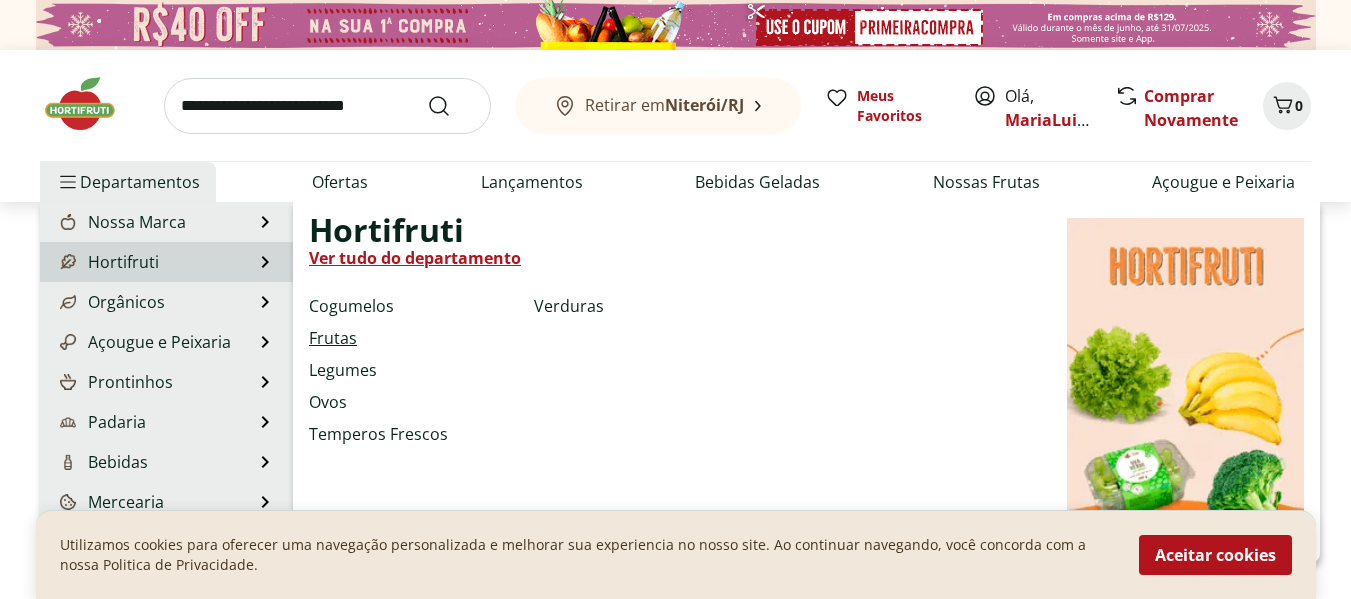 click on "Frutas" at bounding box center (333, 338) 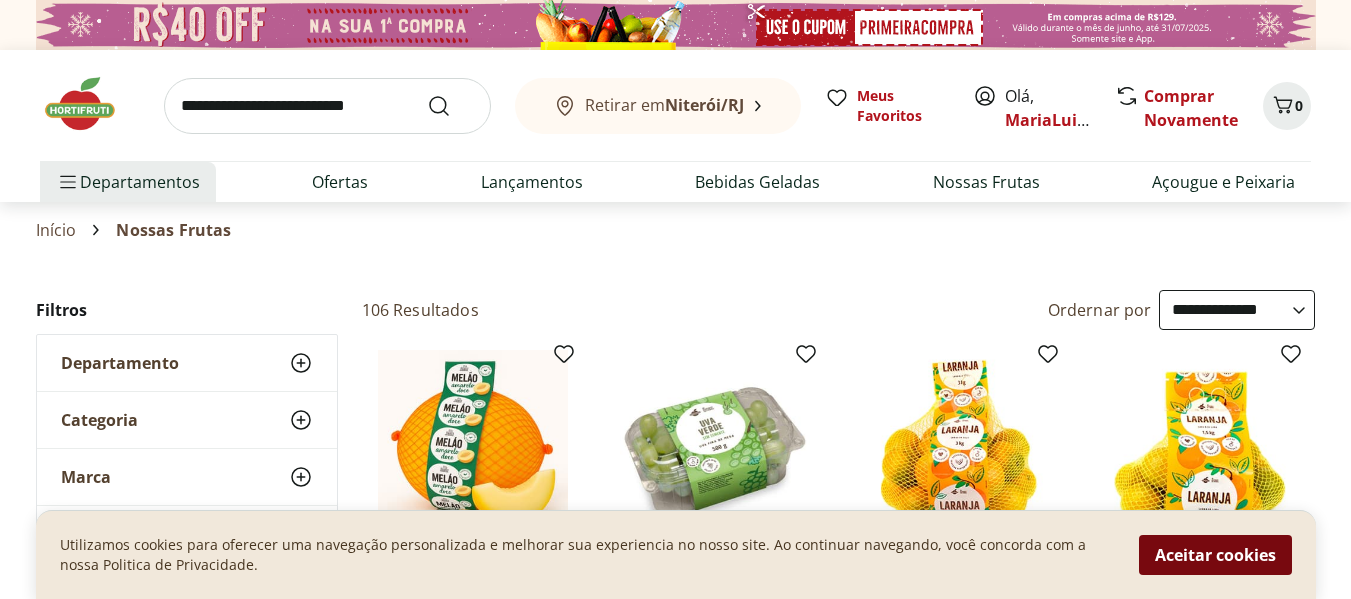 click on "Aceitar cookies" at bounding box center (1215, 555) 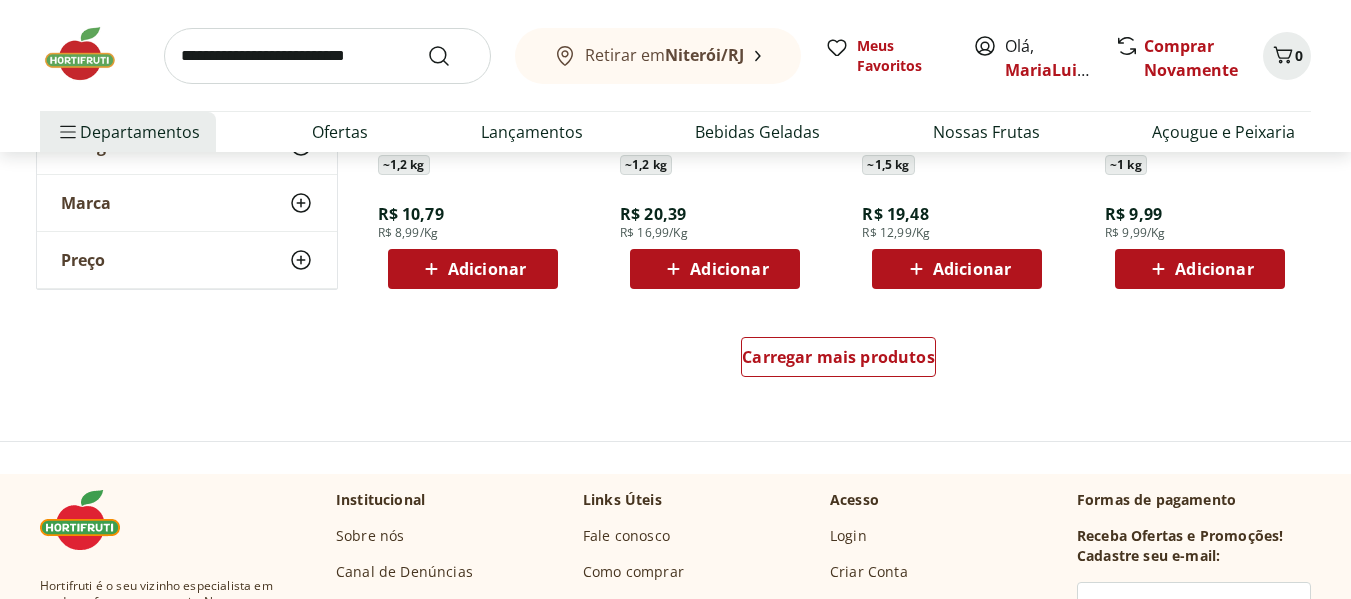 scroll, scrollTop: 1400, scrollLeft: 0, axis: vertical 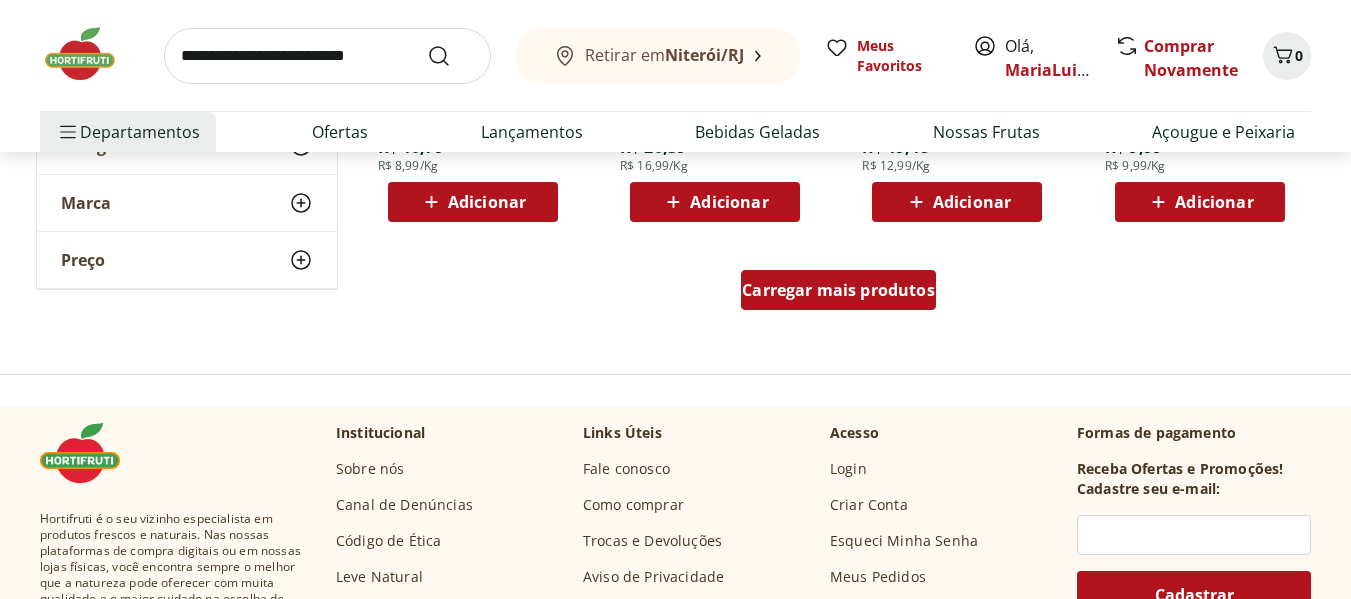 click on "Carregar mais produtos" at bounding box center (838, 290) 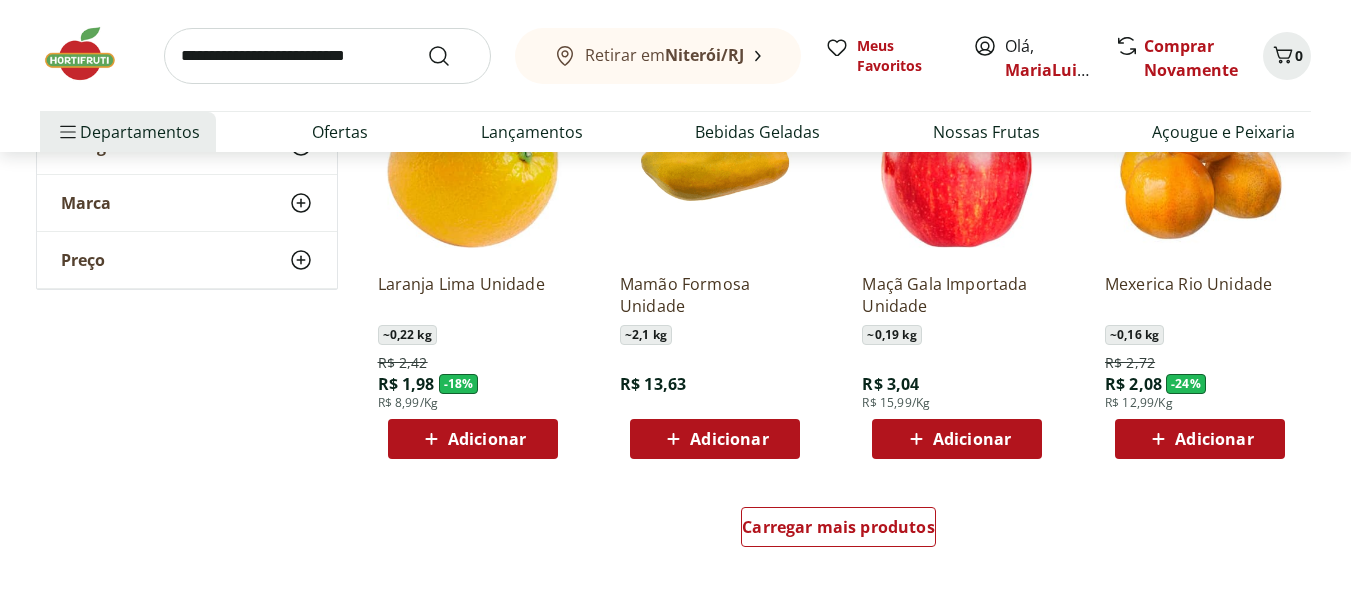 scroll, scrollTop: 2733, scrollLeft: 0, axis: vertical 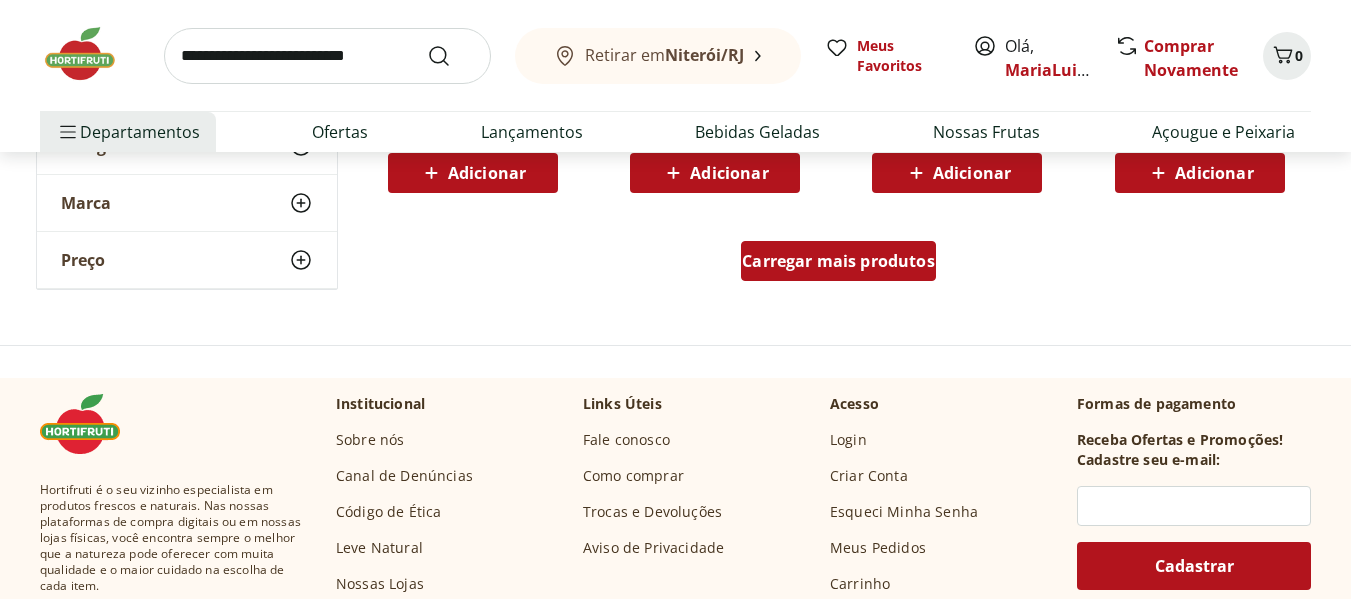 click on "Carregar mais produtos" at bounding box center (838, 261) 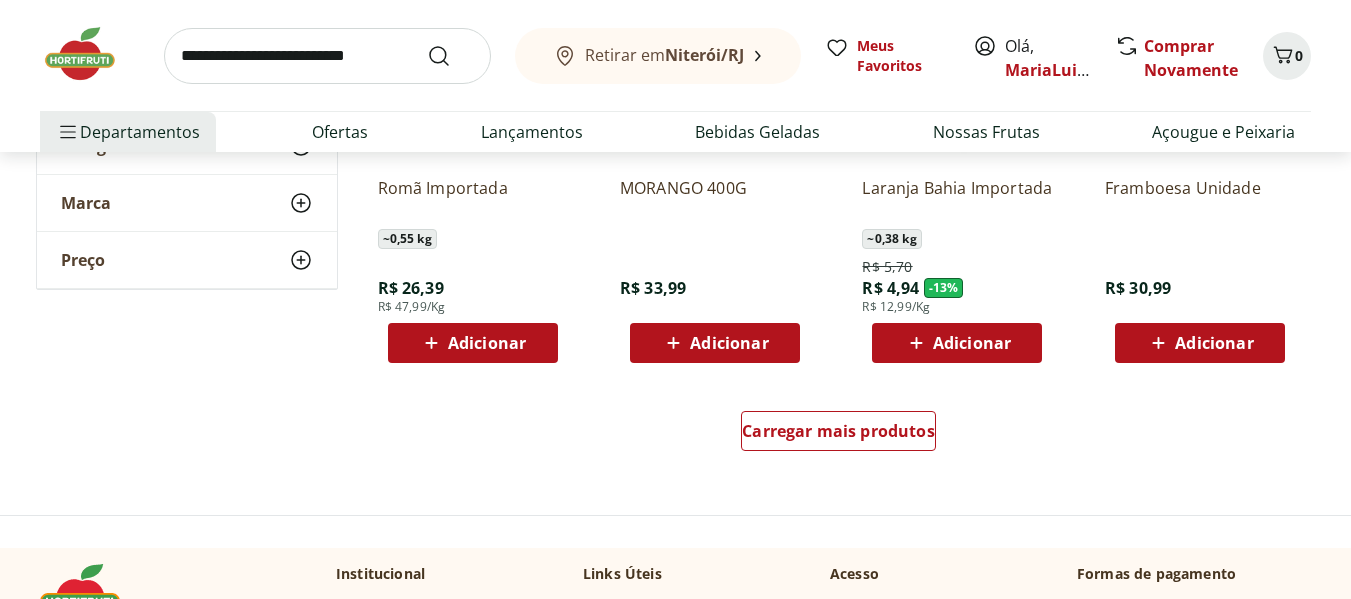 scroll, scrollTop: 3933, scrollLeft: 0, axis: vertical 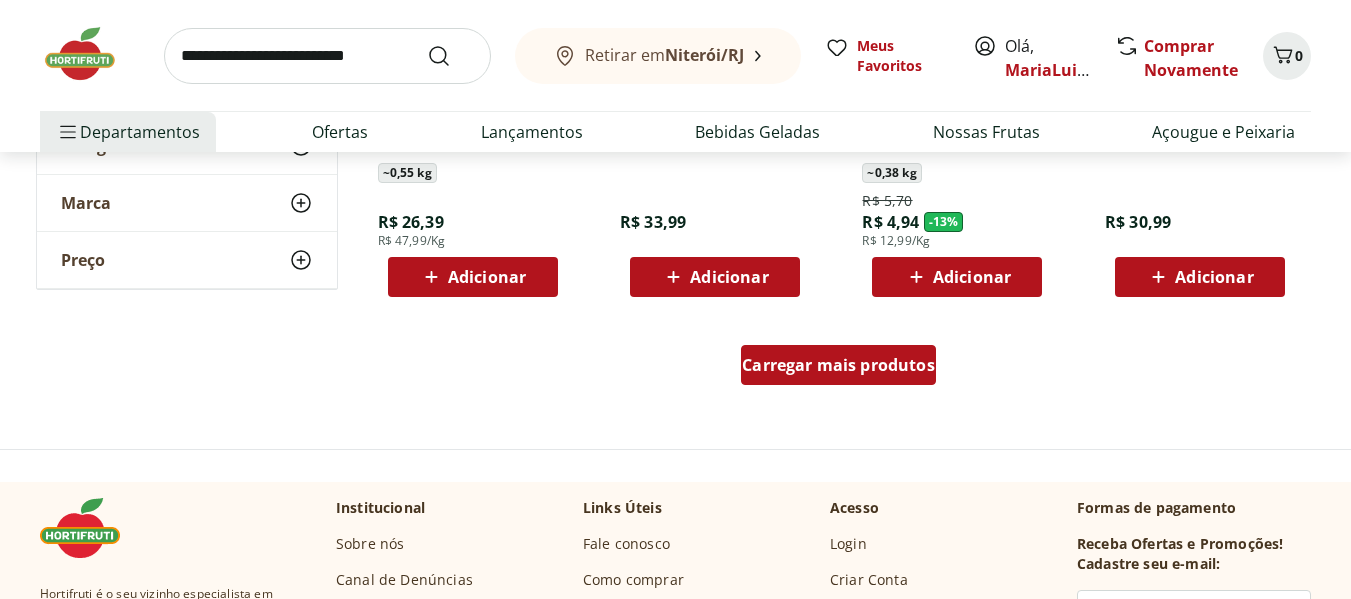 click on "Carregar mais produtos" at bounding box center (838, 365) 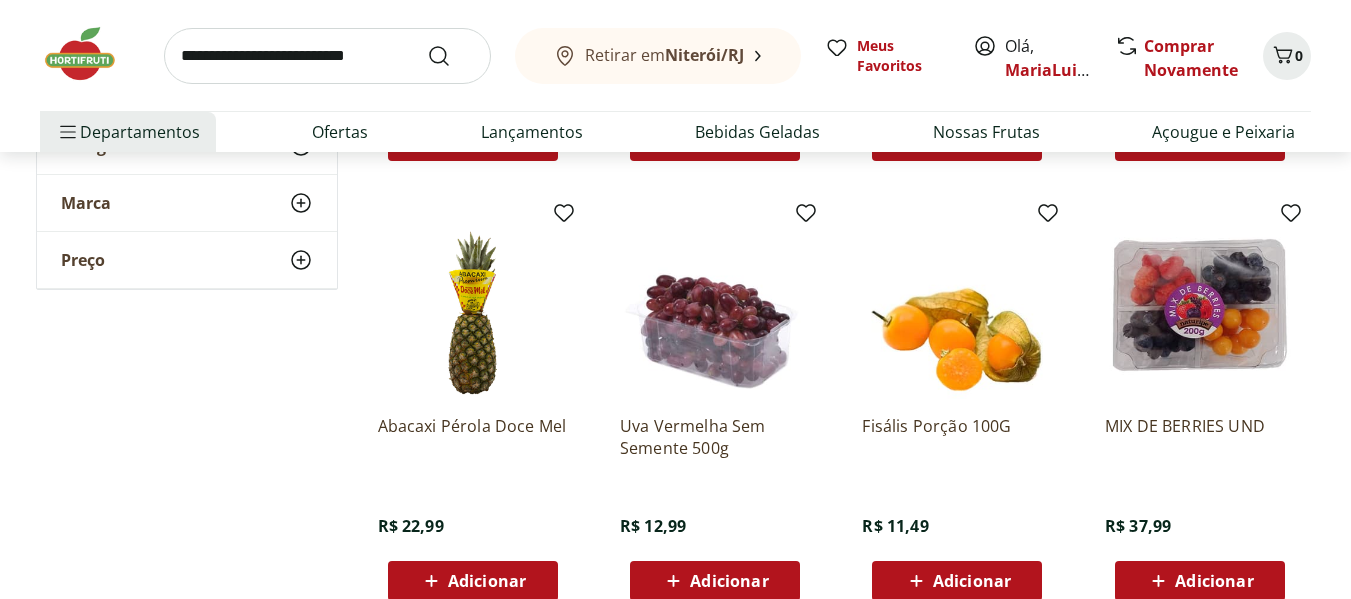 scroll, scrollTop: 5200, scrollLeft: 0, axis: vertical 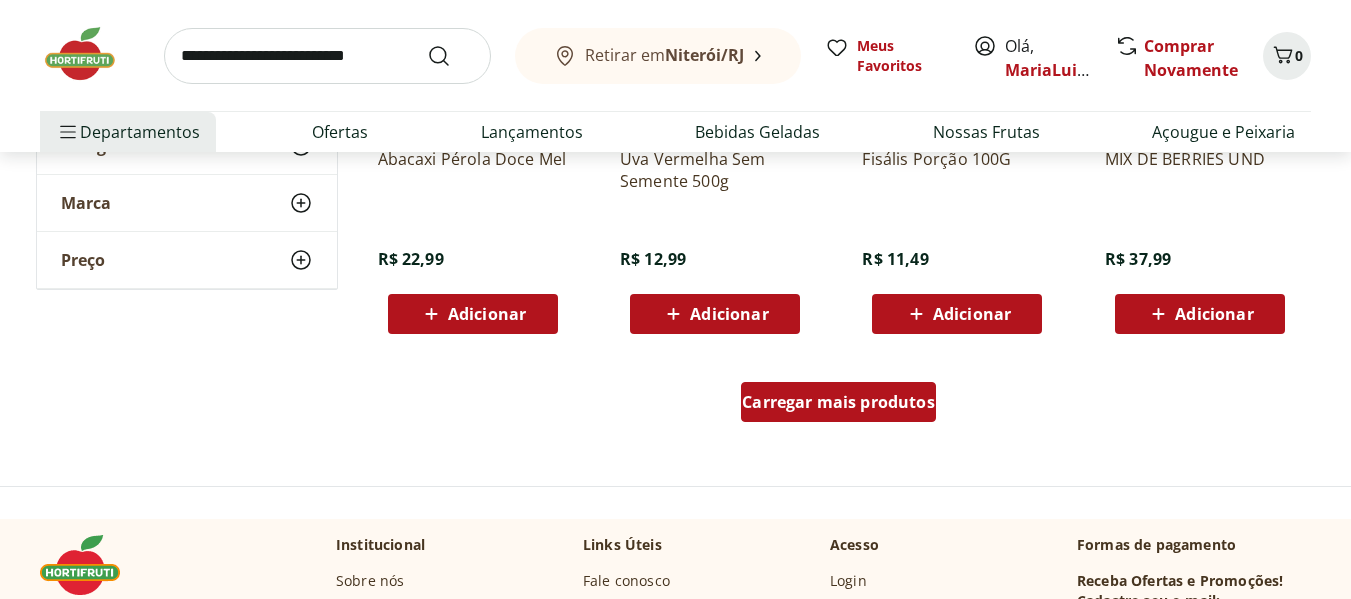 click on "Carregar mais produtos" at bounding box center (838, 402) 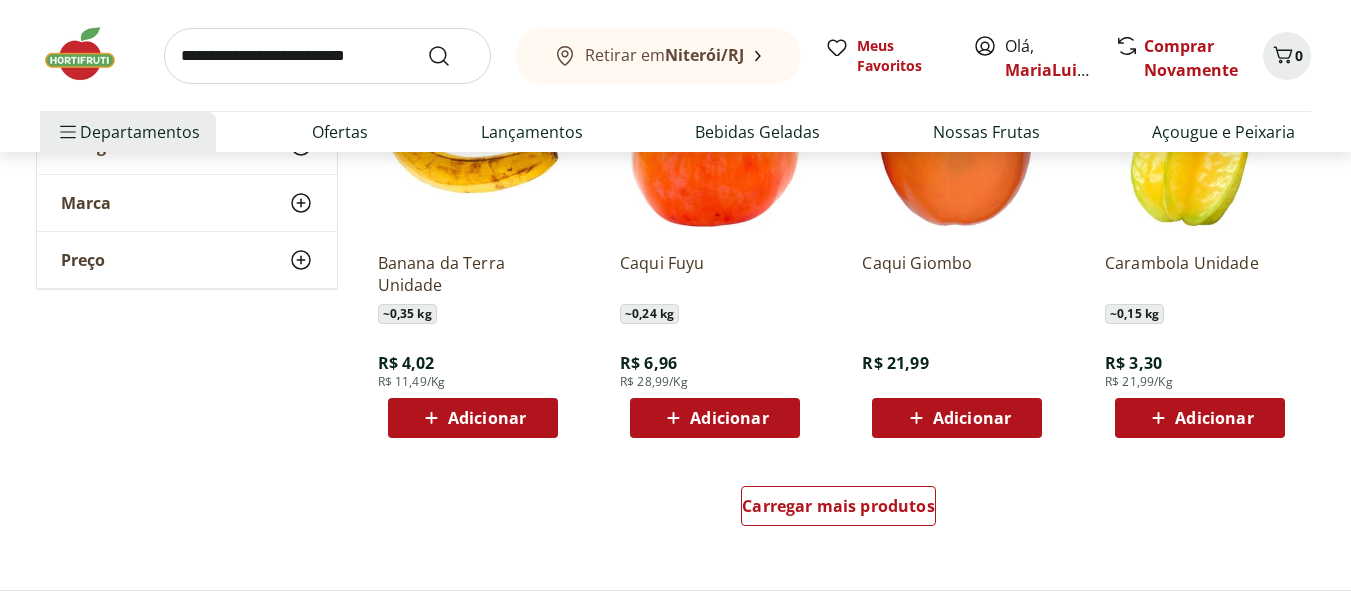scroll, scrollTop: 6600, scrollLeft: 0, axis: vertical 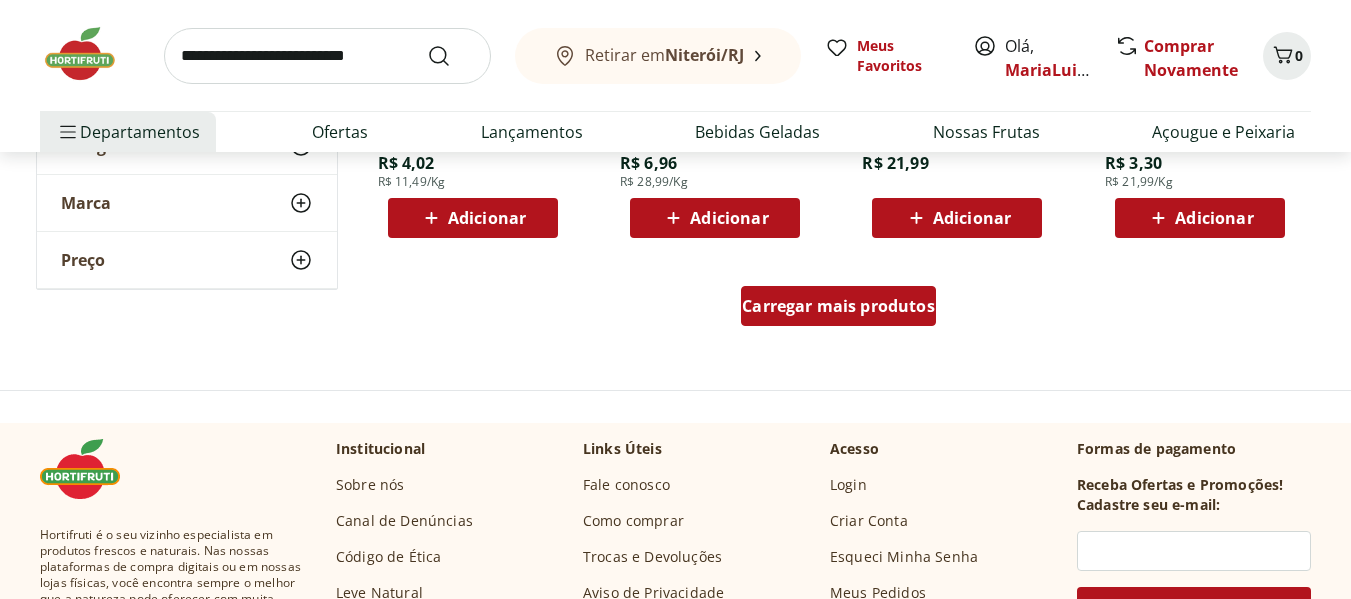 click on "Carregar mais produtos" at bounding box center [838, 306] 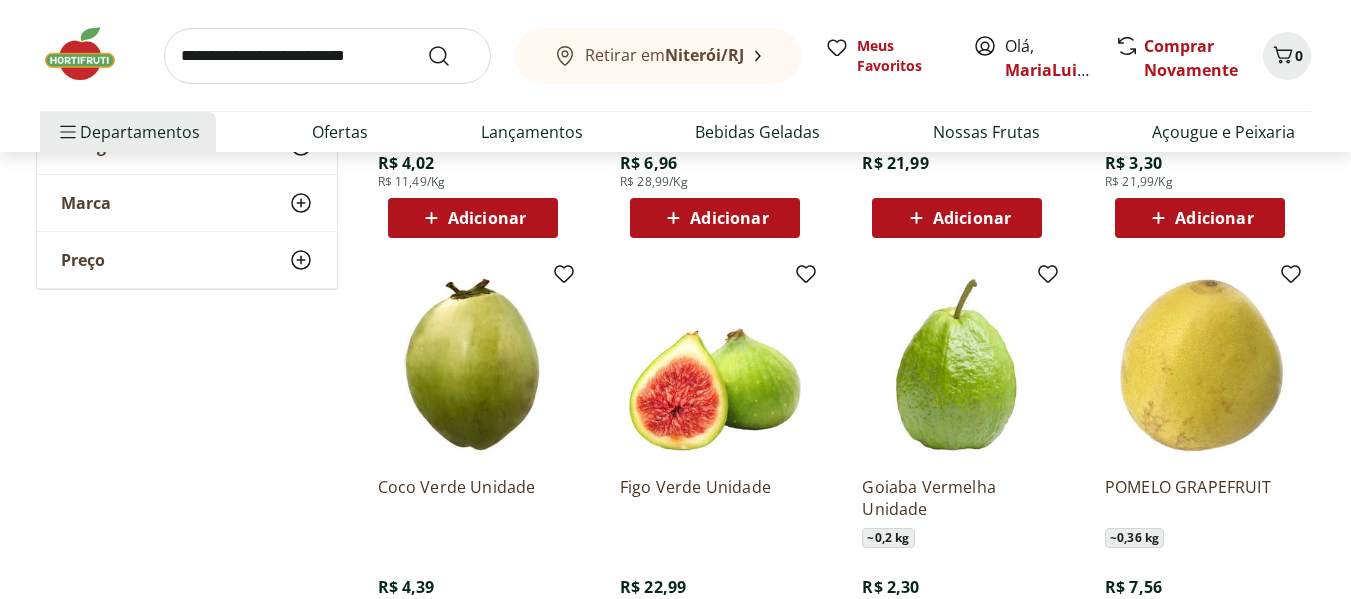 scroll, scrollTop: 6800, scrollLeft: 0, axis: vertical 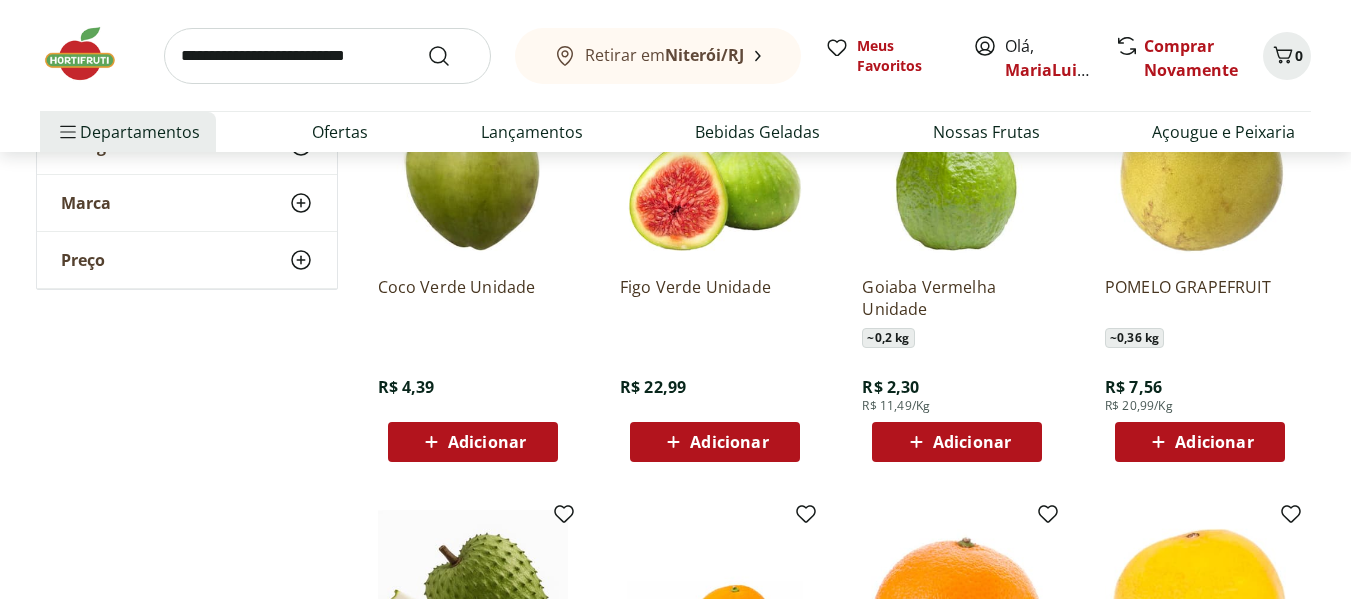 click on "Adicionar" at bounding box center [972, 442] 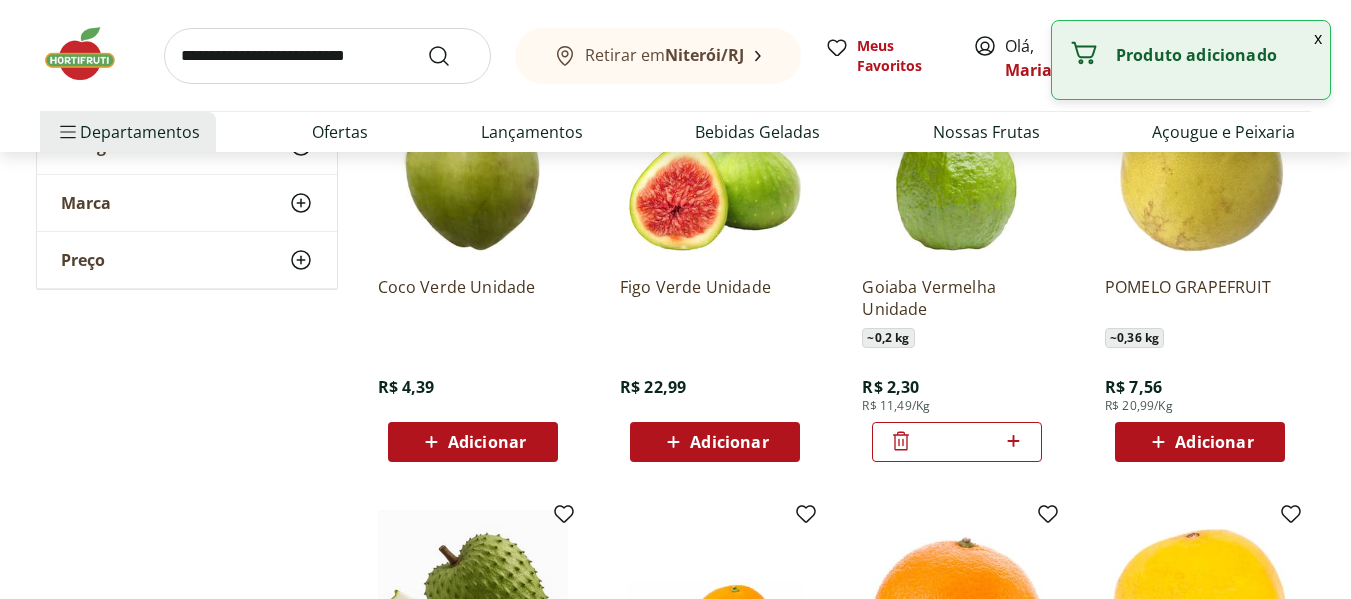 click 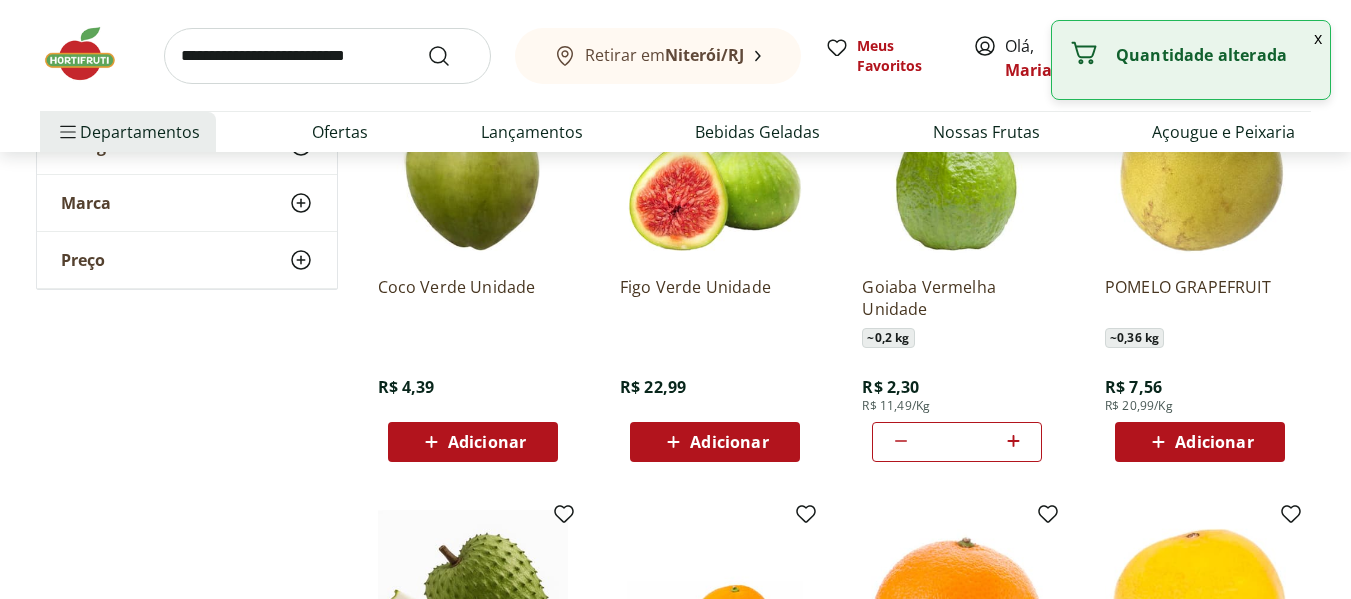 click 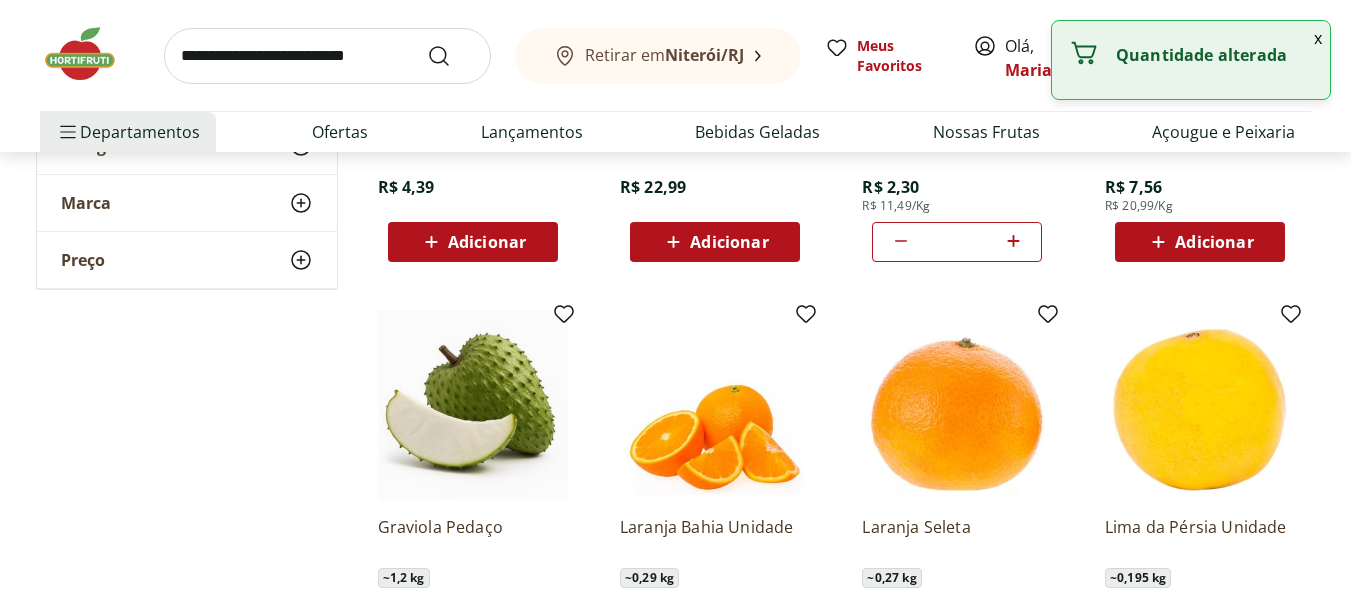 scroll, scrollTop: 7200, scrollLeft: 0, axis: vertical 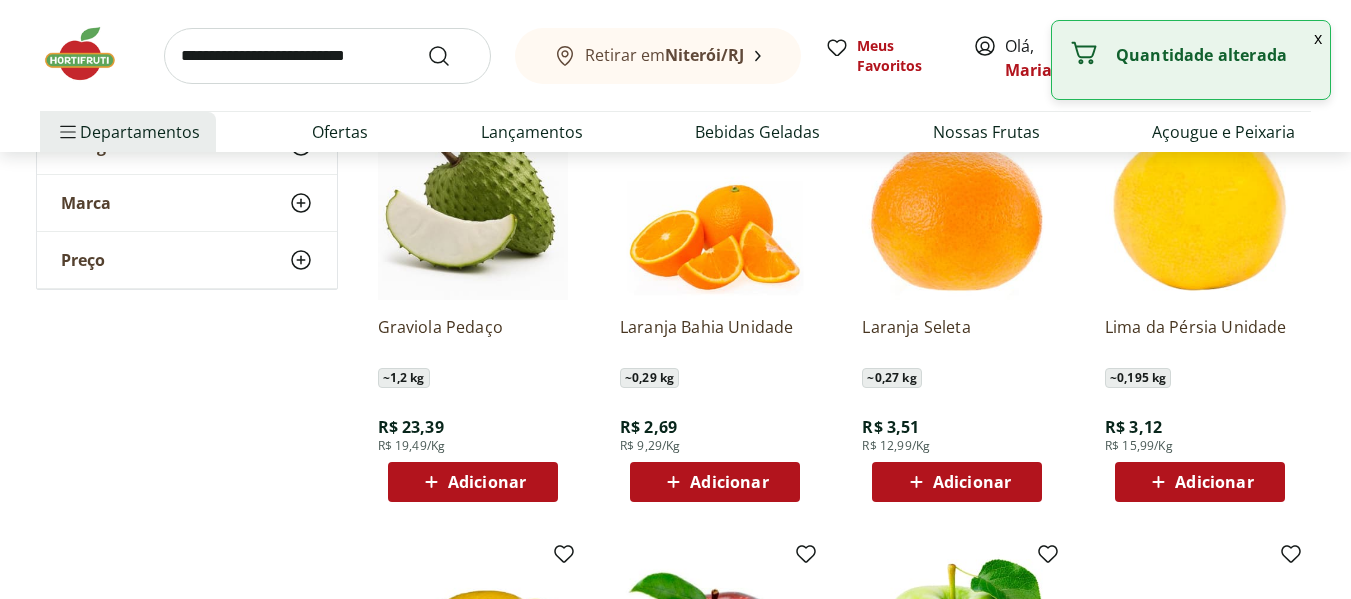 click on "Adicionar" at bounding box center [487, 482] 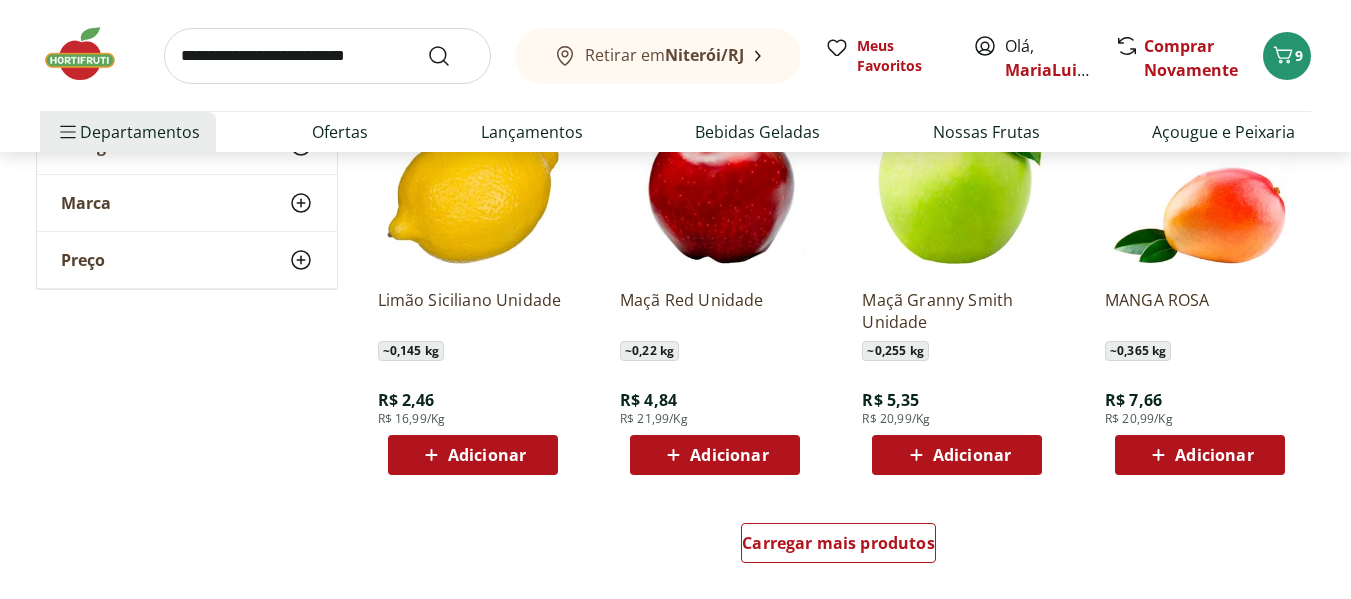 scroll, scrollTop: 7867, scrollLeft: 0, axis: vertical 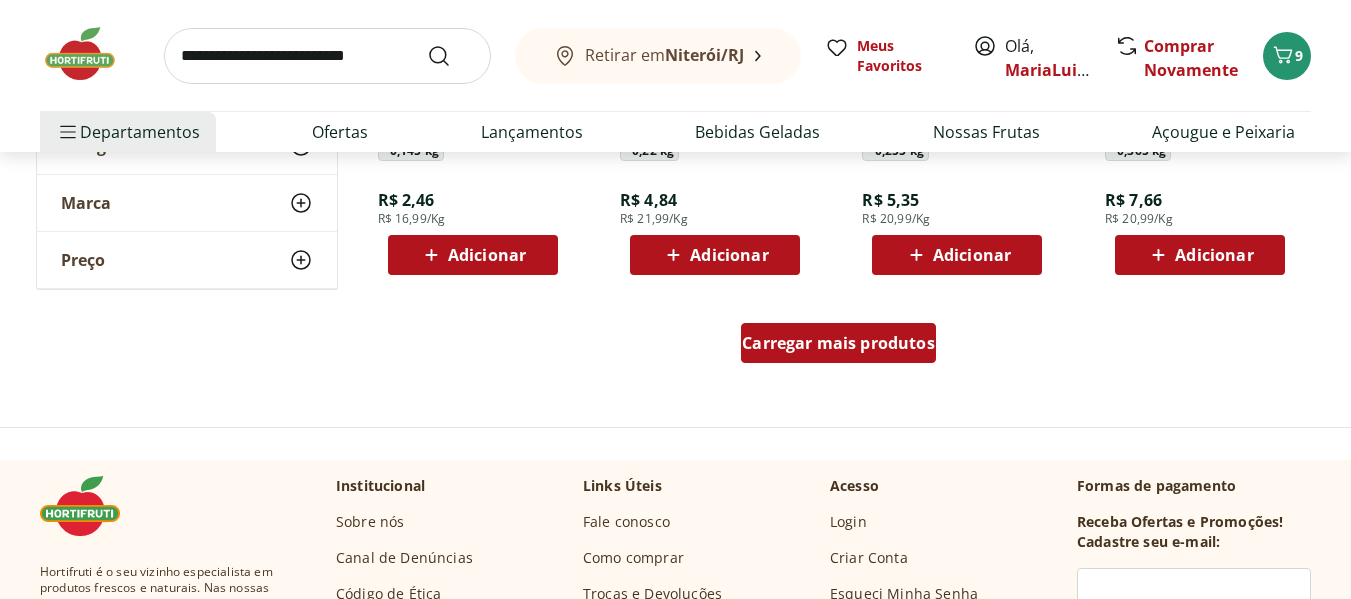 click on "Carregar mais produtos" at bounding box center (838, 343) 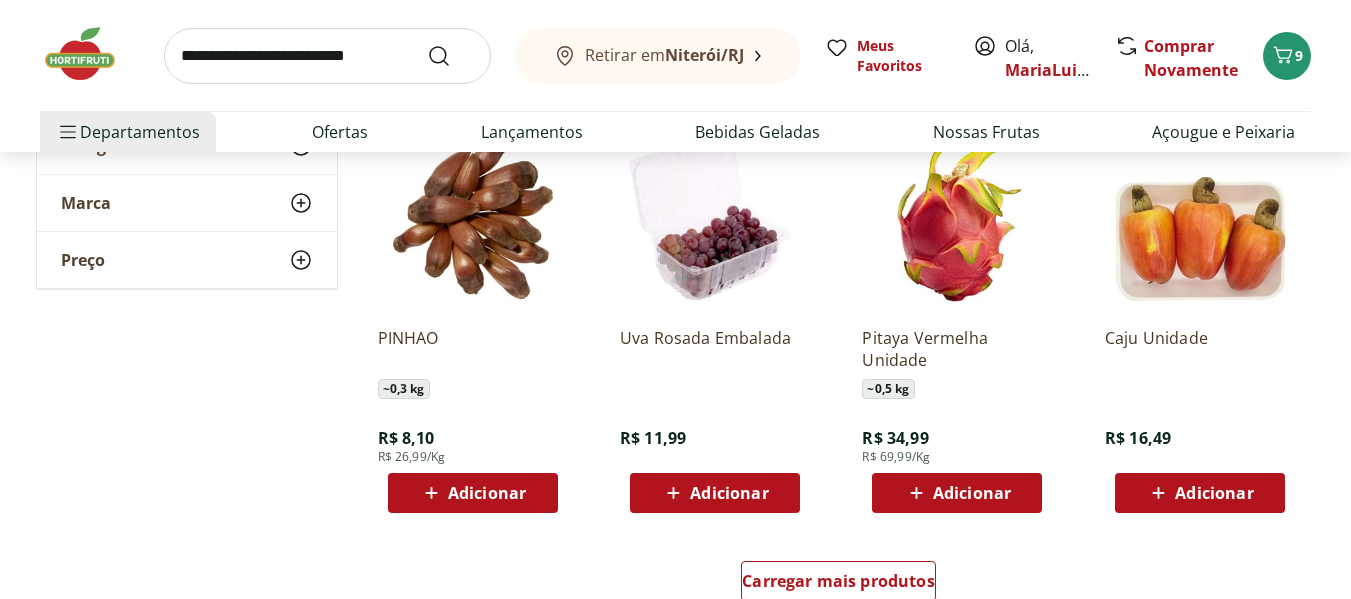 scroll, scrollTop: 9200, scrollLeft: 0, axis: vertical 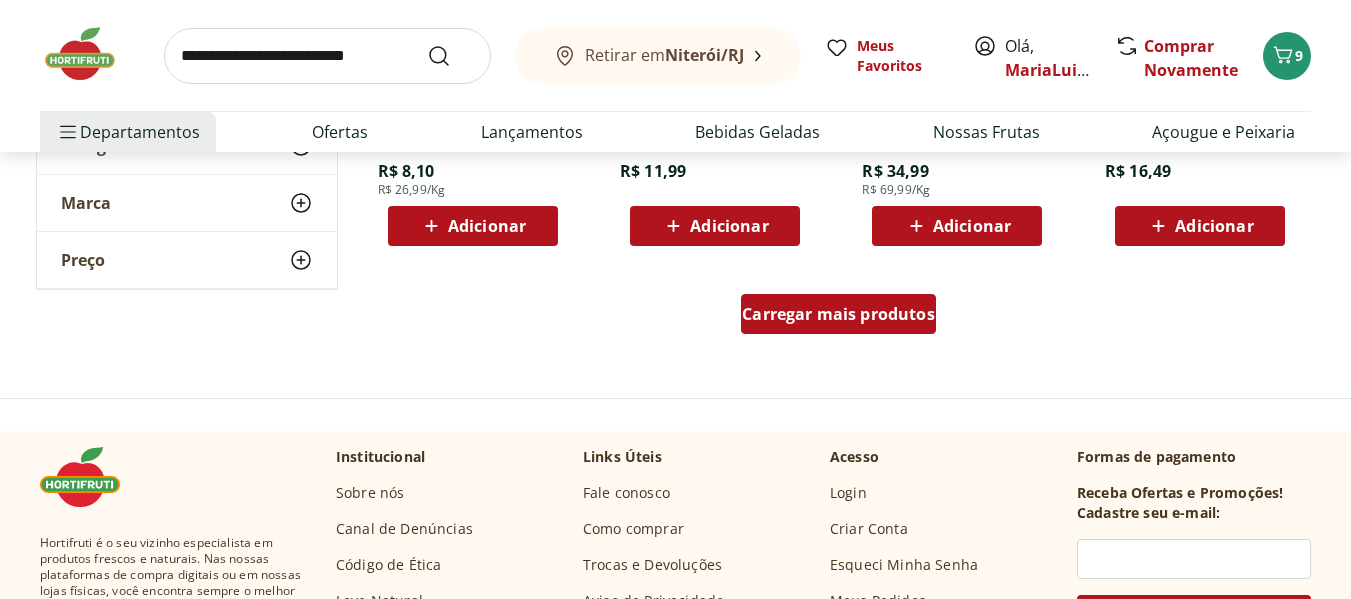 click on "Carregar mais produtos" at bounding box center [838, 314] 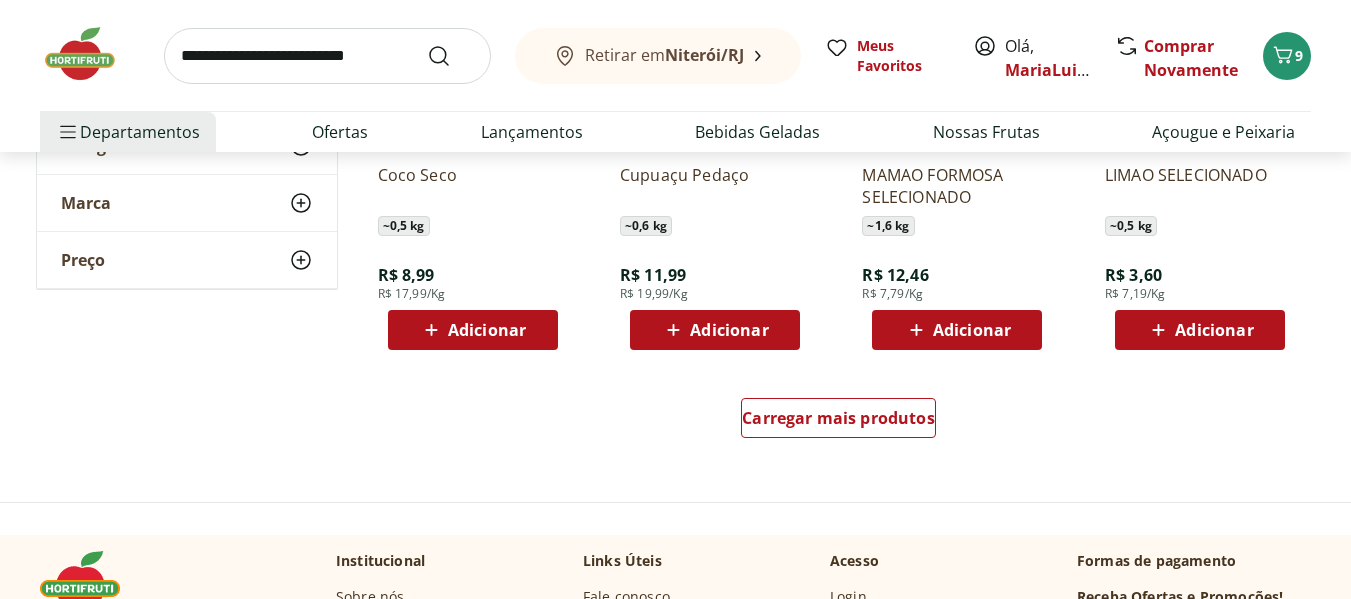 scroll, scrollTop: 10533, scrollLeft: 0, axis: vertical 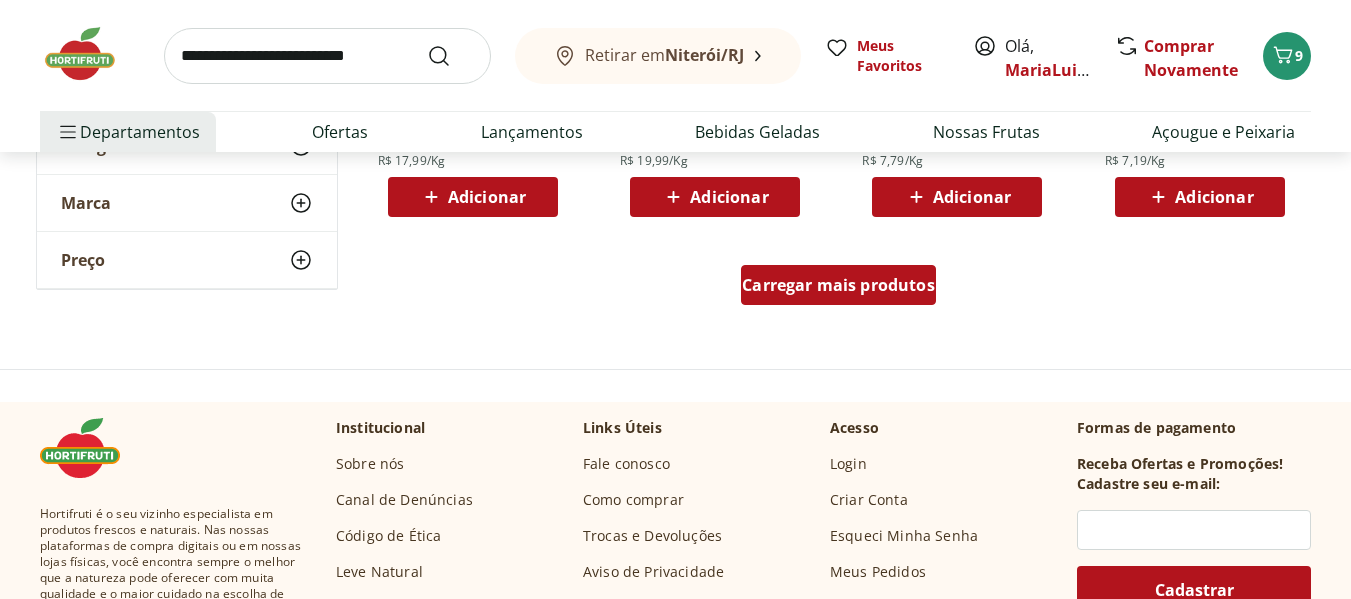 click on "Carregar mais produtos" at bounding box center [838, 285] 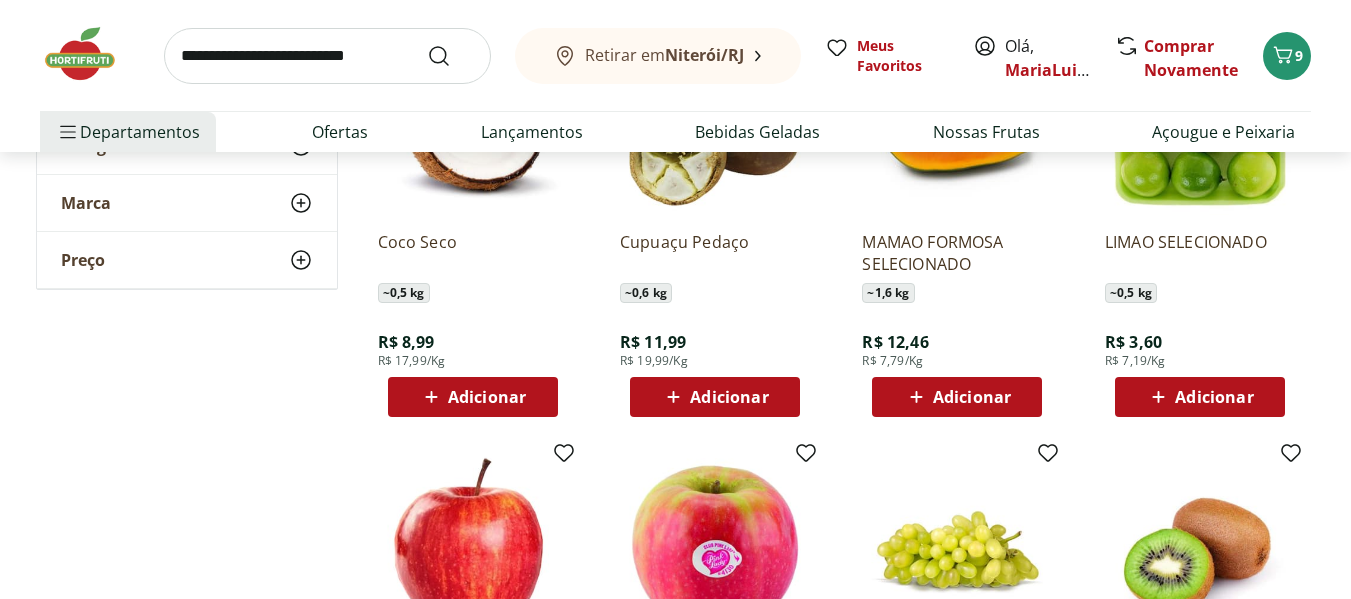 scroll, scrollTop: 10267, scrollLeft: 0, axis: vertical 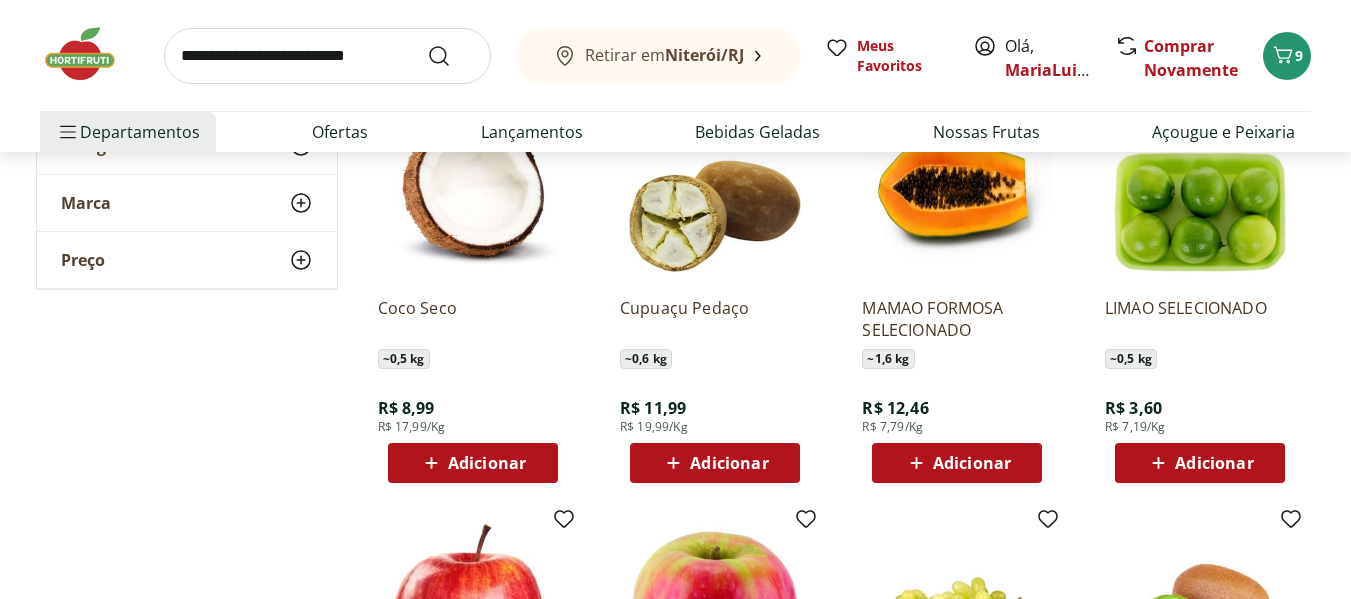click on "Adicionar" at bounding box center (1200, 463) 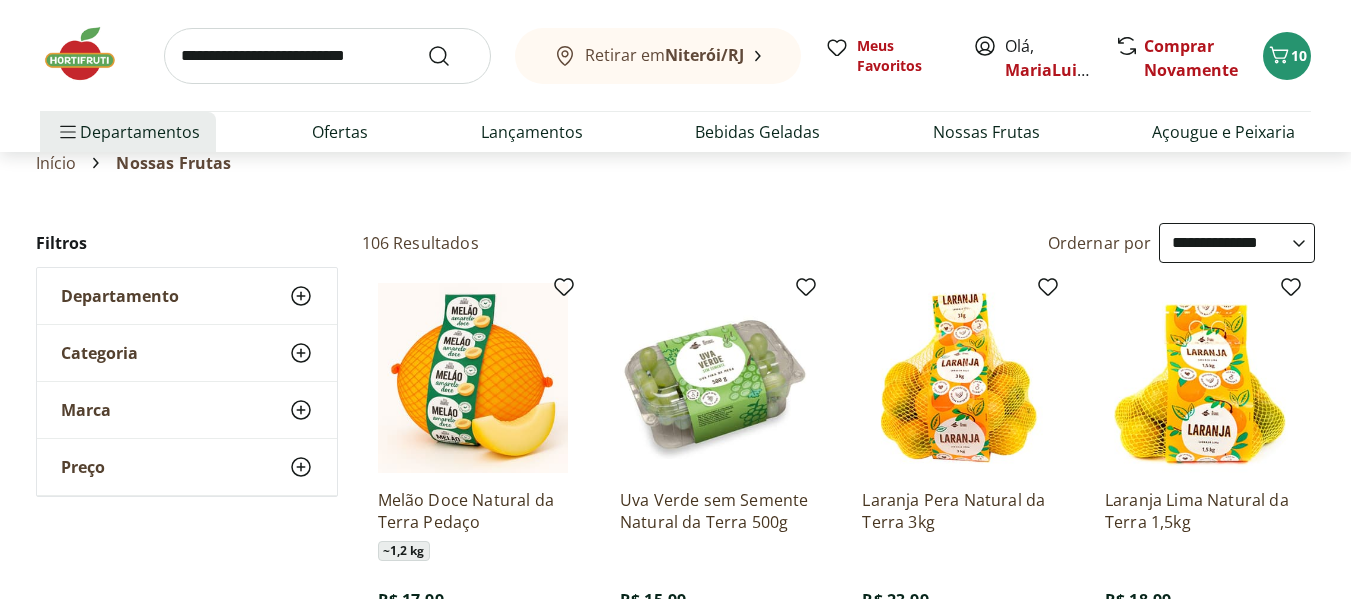 scroll, scrollTop: 0, scrollLeft: 0, axis: both 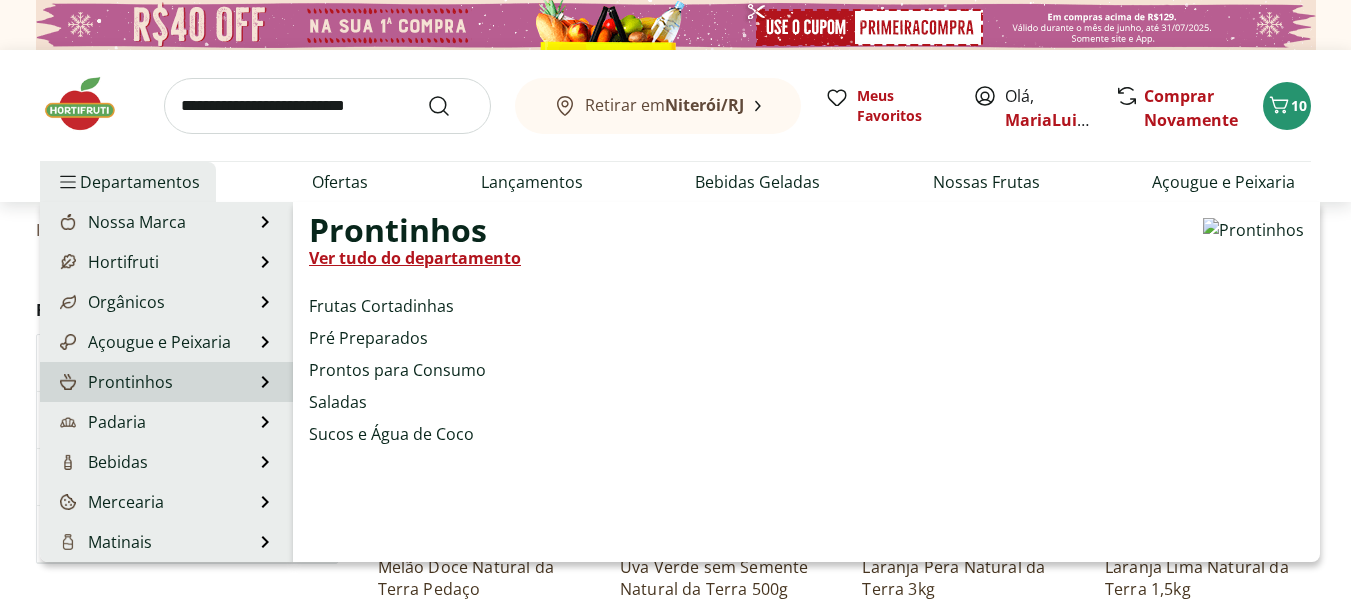 click on "Prontinhos" at bounding box center [114, 382] 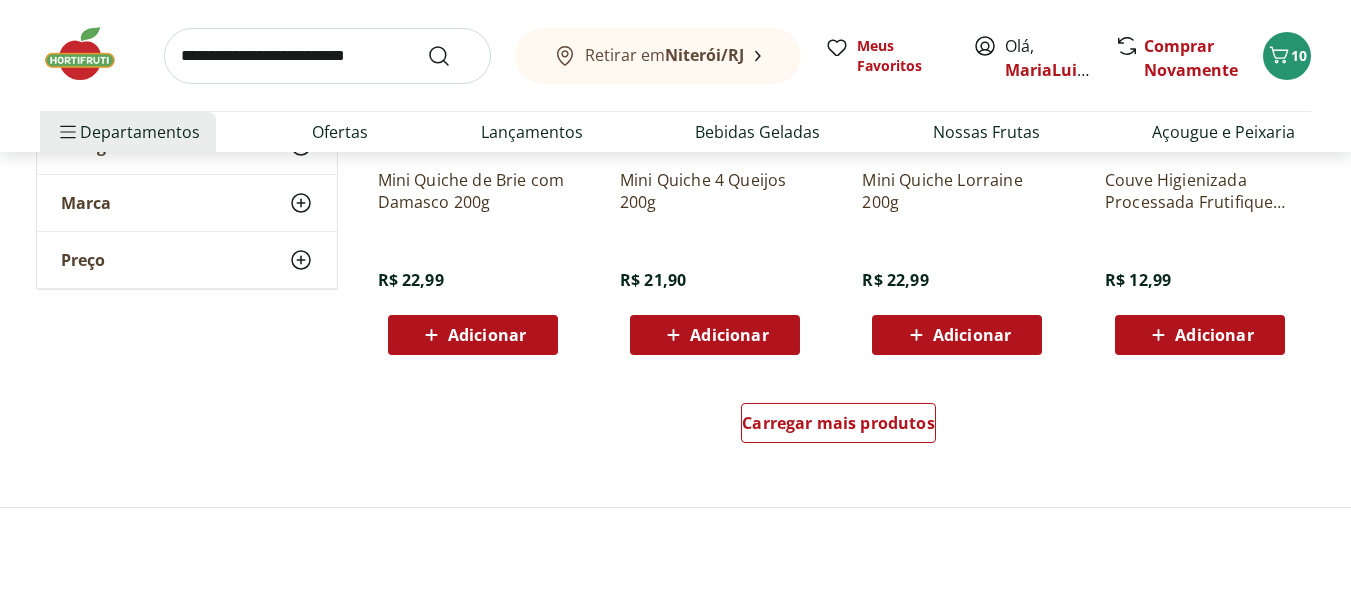 scroll, scrollTop: 1333, scrollLeft: 0, axis: vertical 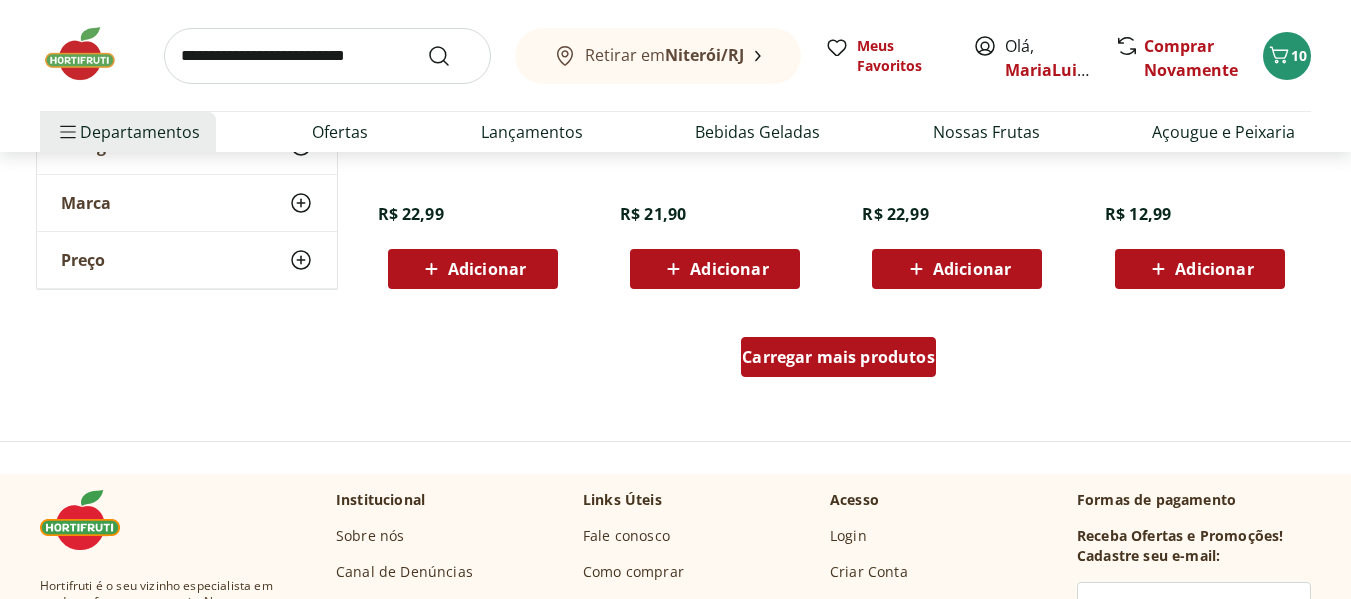 click on "Carregar mais produtos" at bounding box center (838, 357) 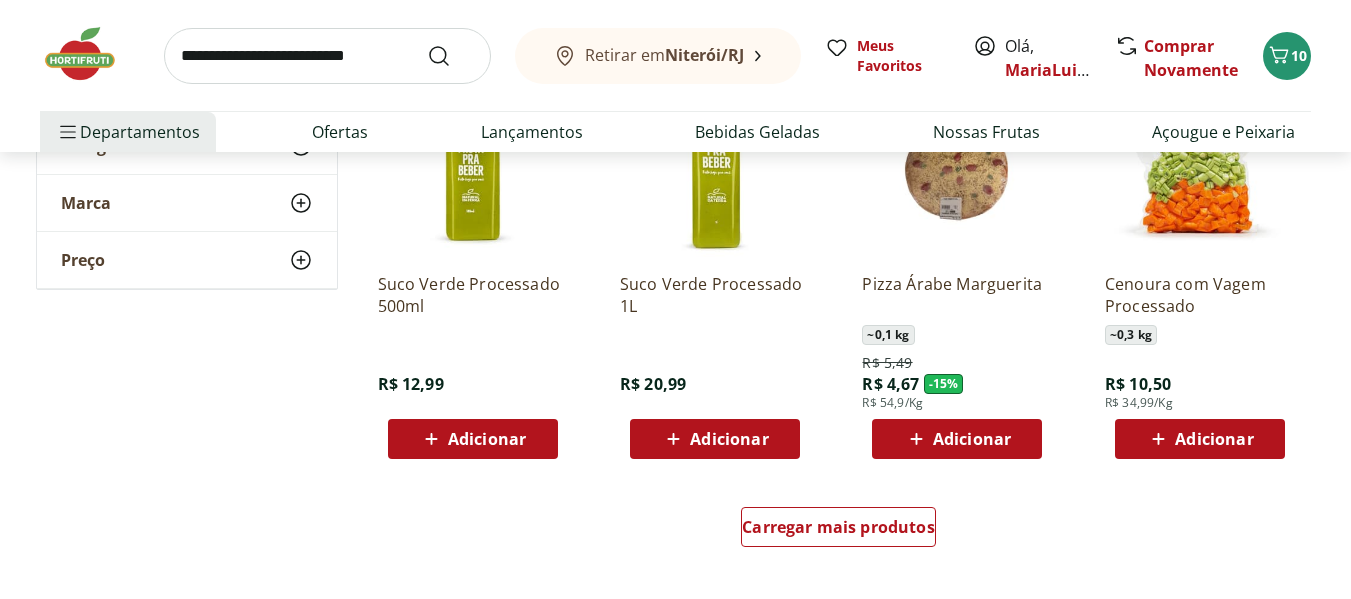 scroll, scrollTop: 2733, scrollLeft: 0, axis: vertical 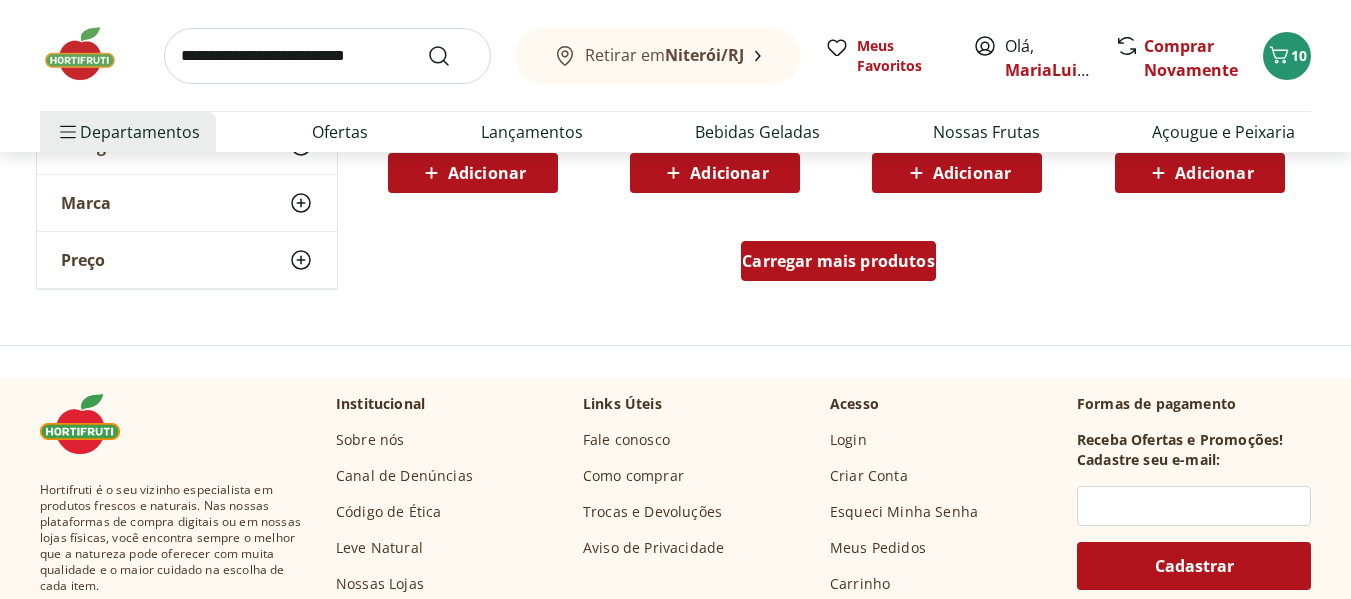 click on "Carregar mais produtos" at bounding box center [838, 261] 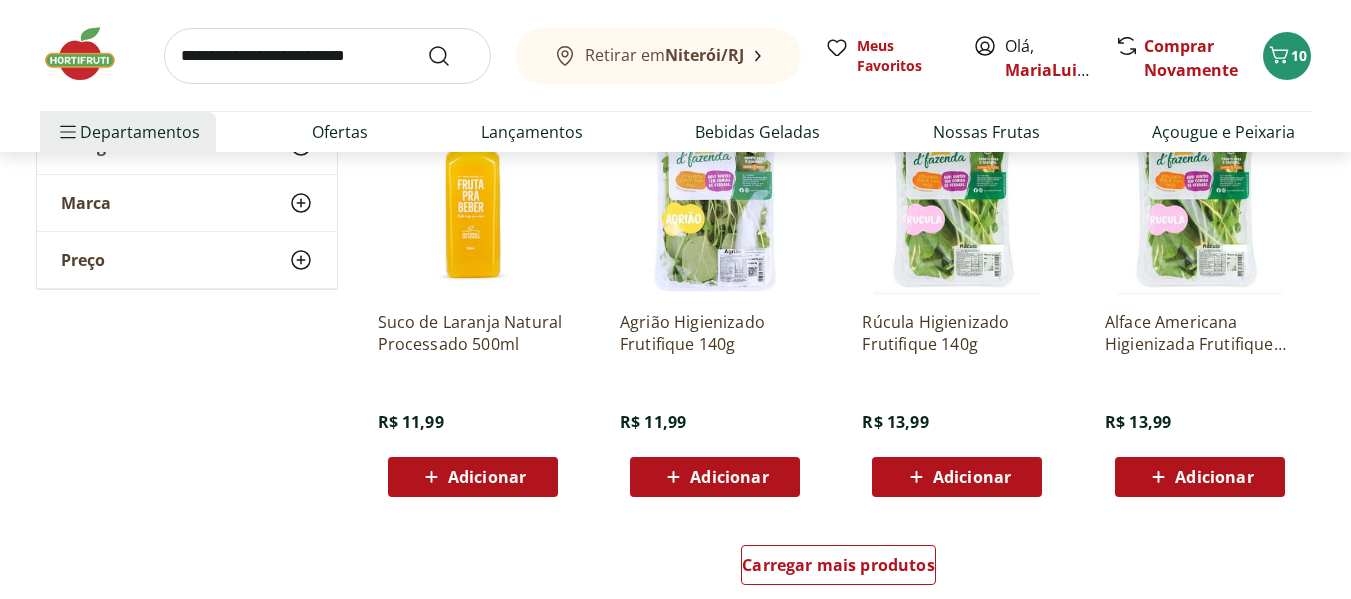 scroll, scrollTop: 4067, scrollLeft: 0, axis: vertical 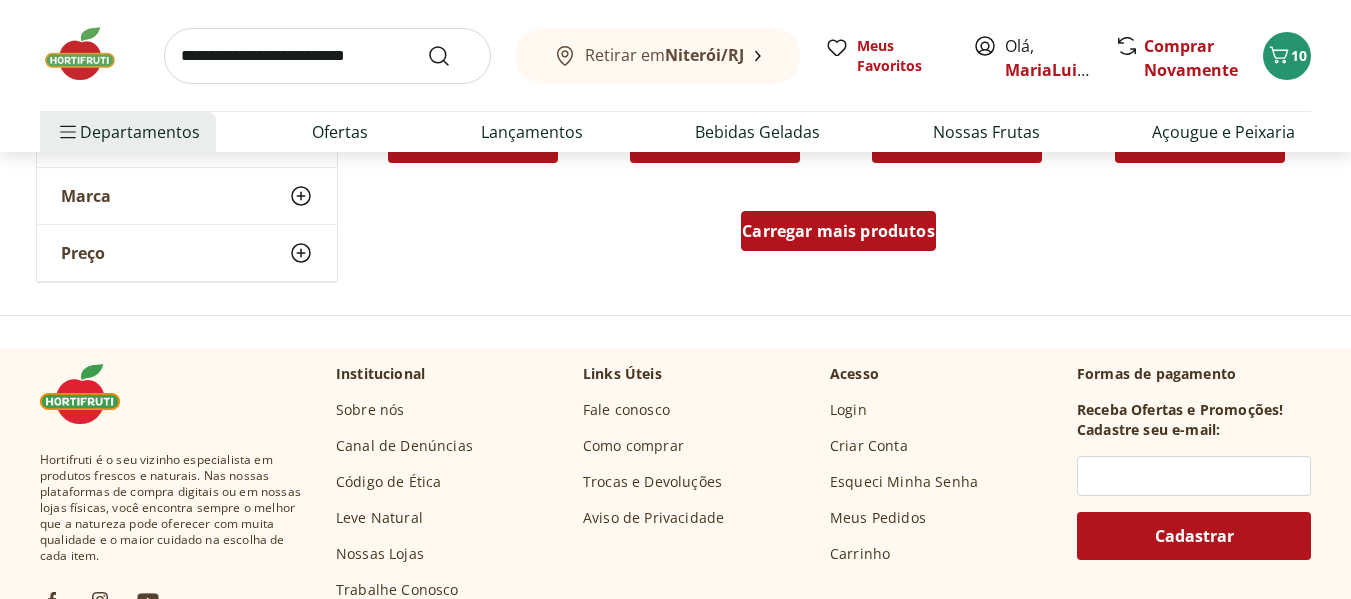 click on "Carregar mais produtos" at bounding box center (838, 231) 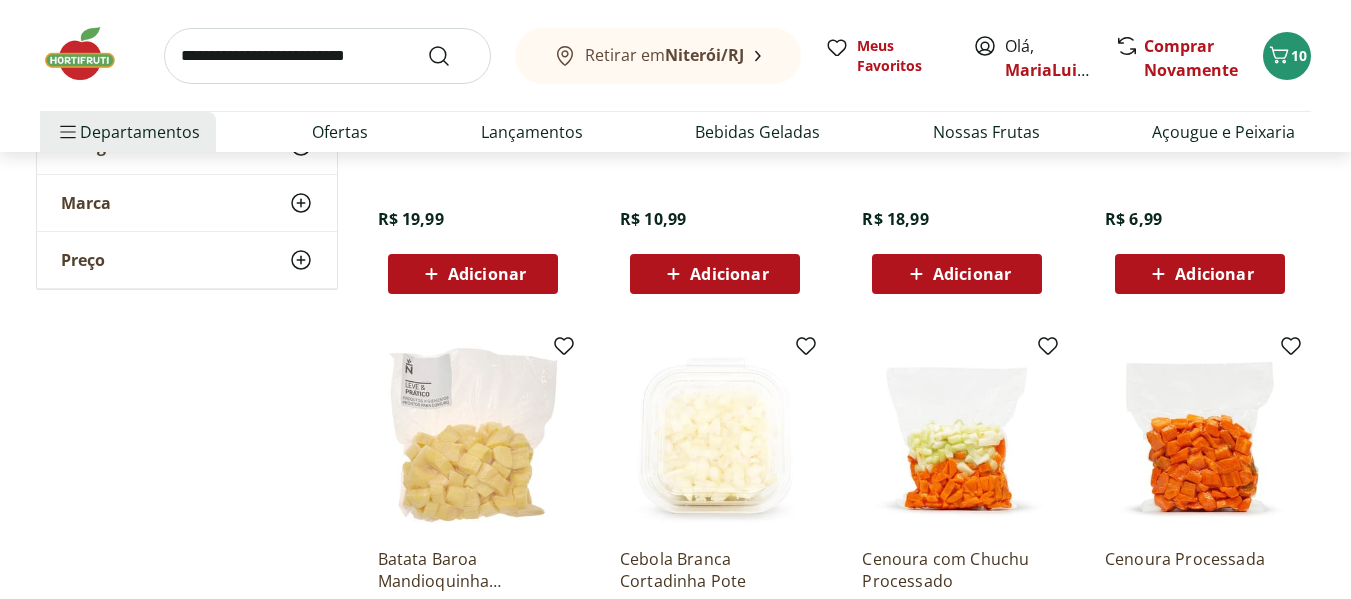 scroll, scrollTop: 5133, scrollLeft: 0, axis: vertical 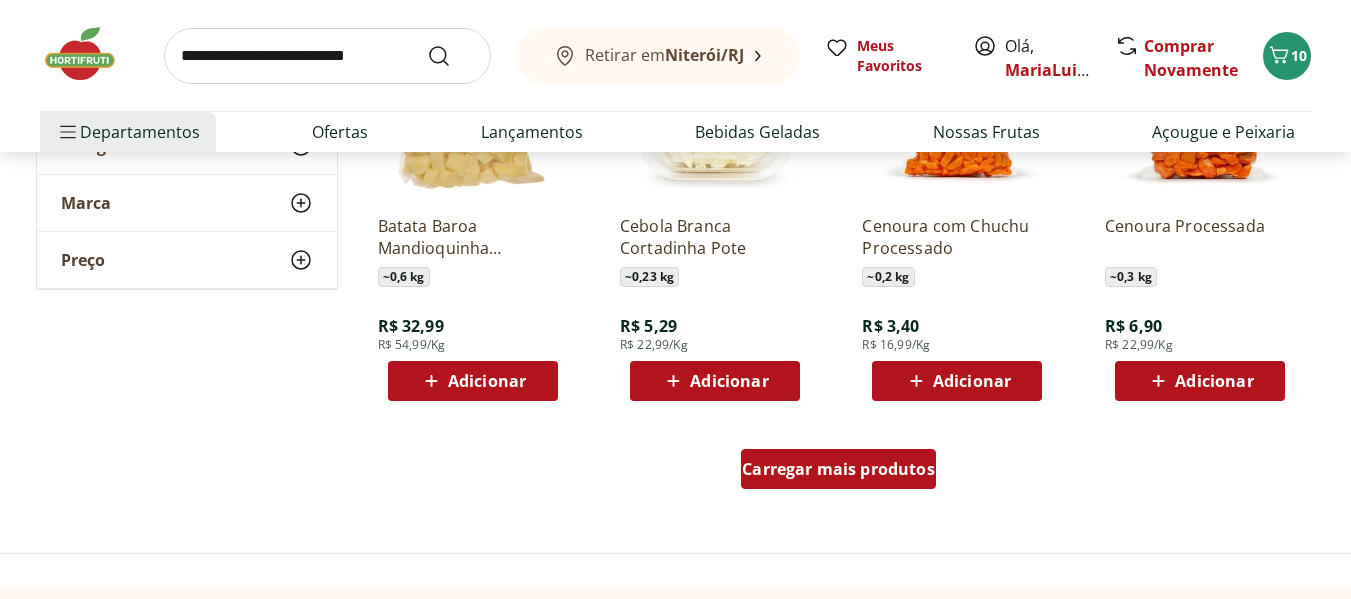 click on "Carregar mais produtos" at bounding box center [838, 469] 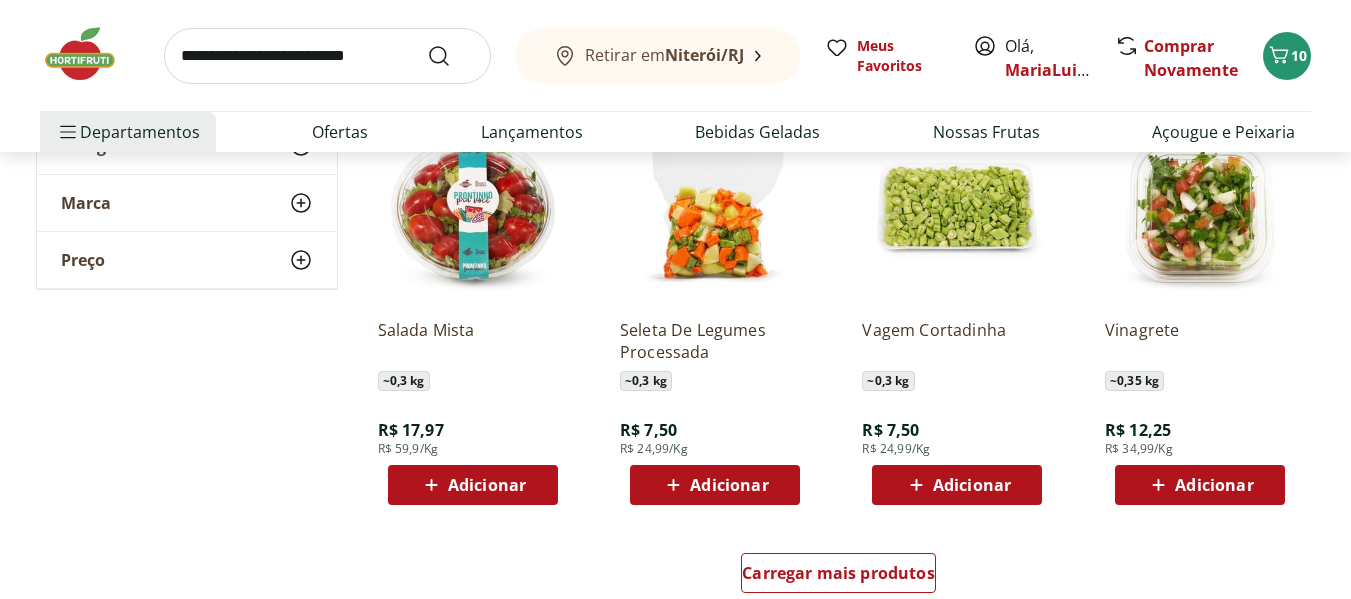 scroll, scrollTop: 6467, scrollLeft: 0, axis: vertical 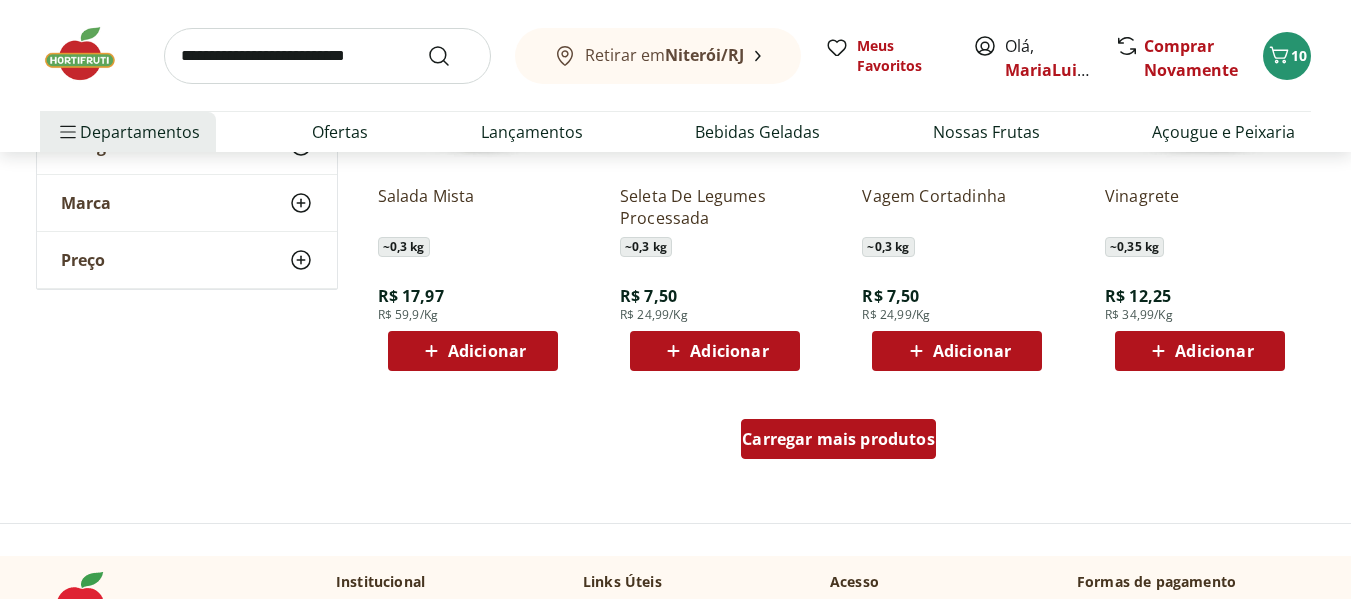 click on "Carregar mais produtos" at bounding box center [838, 439] 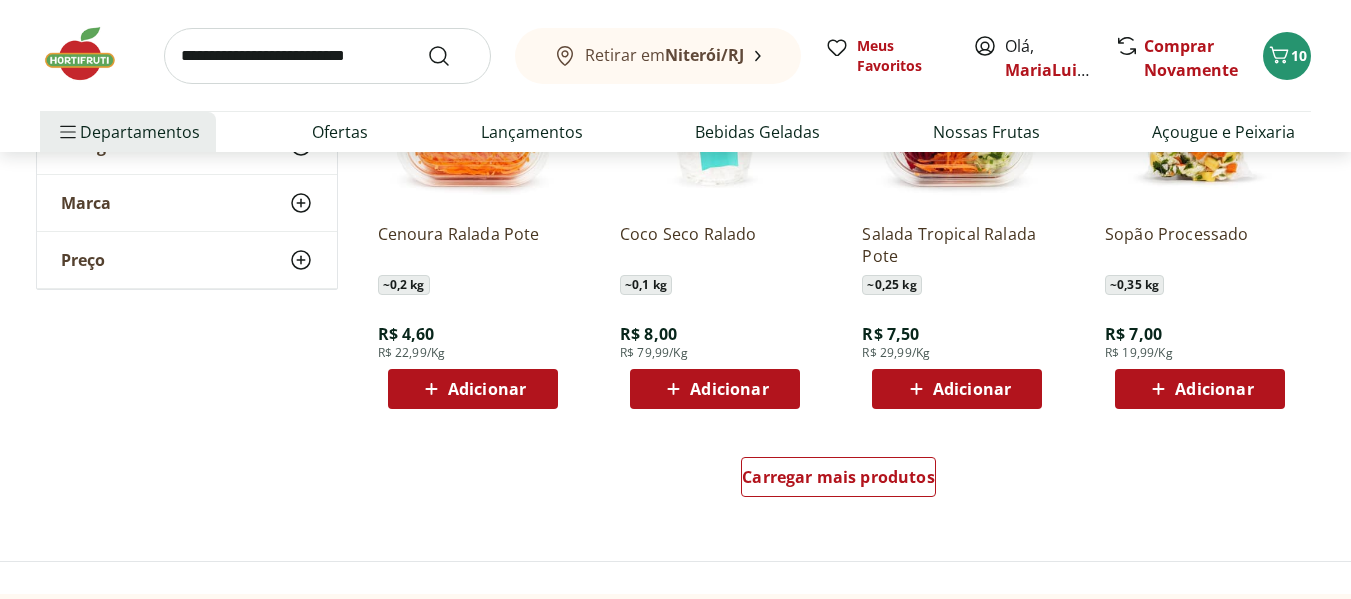 scroll, scrollTop: 7800, scrollLeft: 0, axis: vertical 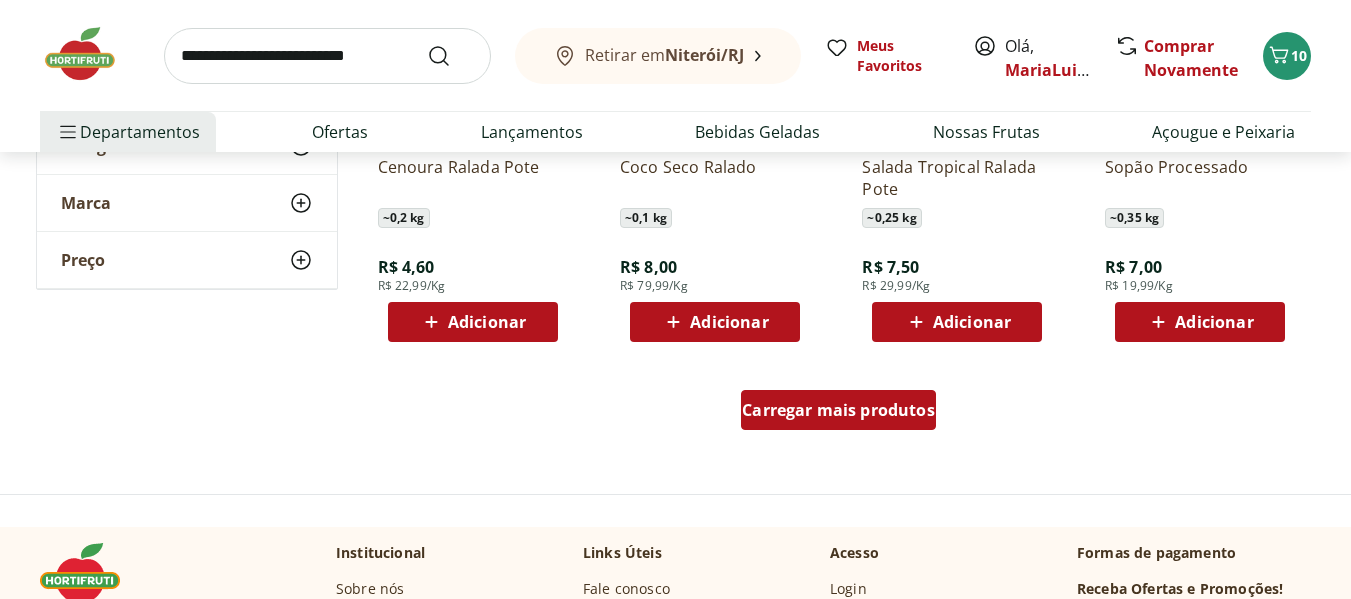 click on "Carregar mais produtos" at bounding box center (838, 410) 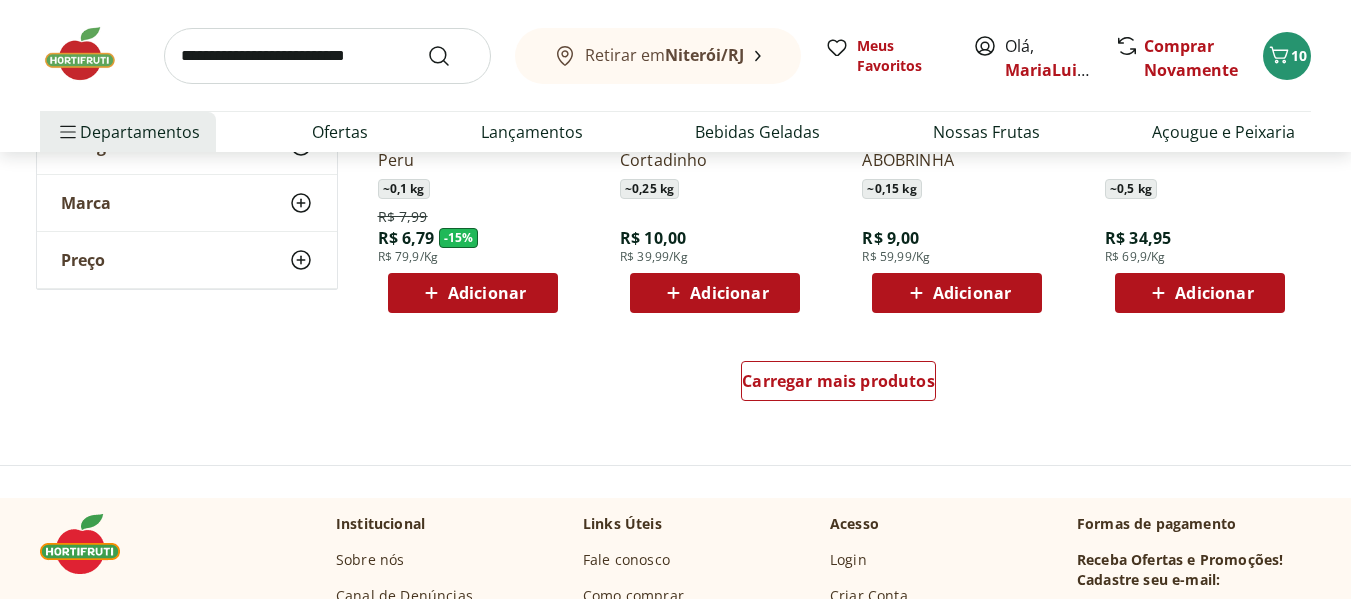 scroll, scrollTop: 9200, scrollLeft: 0, axis: vertical 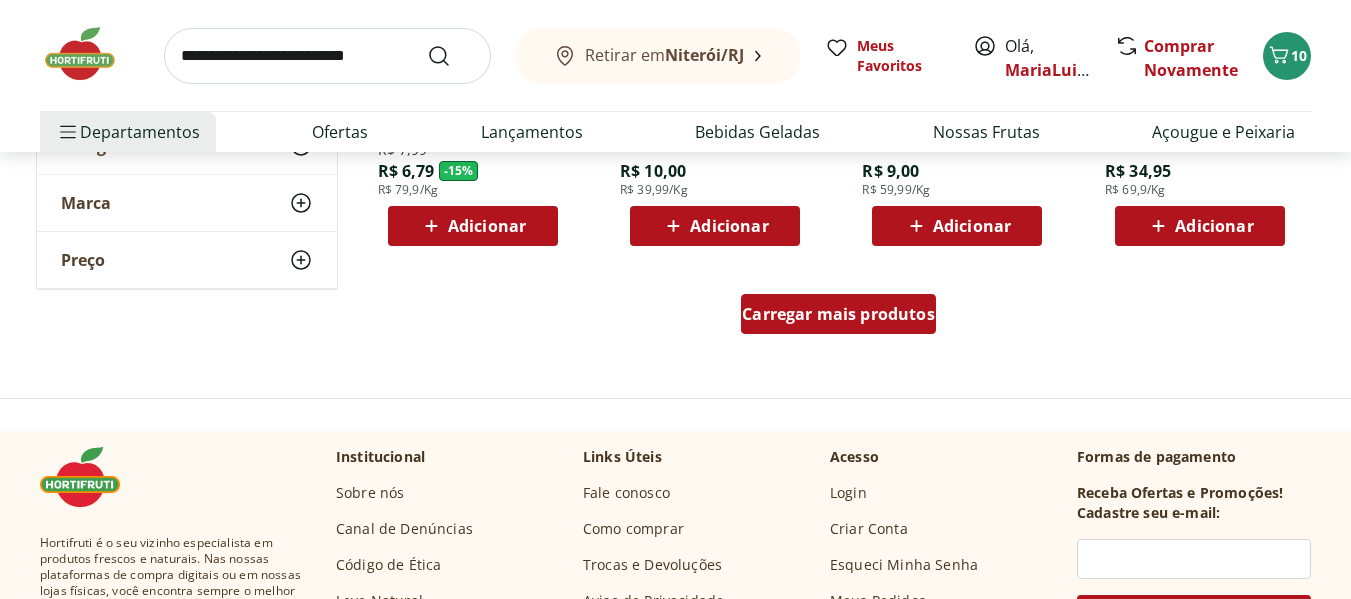 click on "Carregar mais produtos" at bounding box center [838, 314] 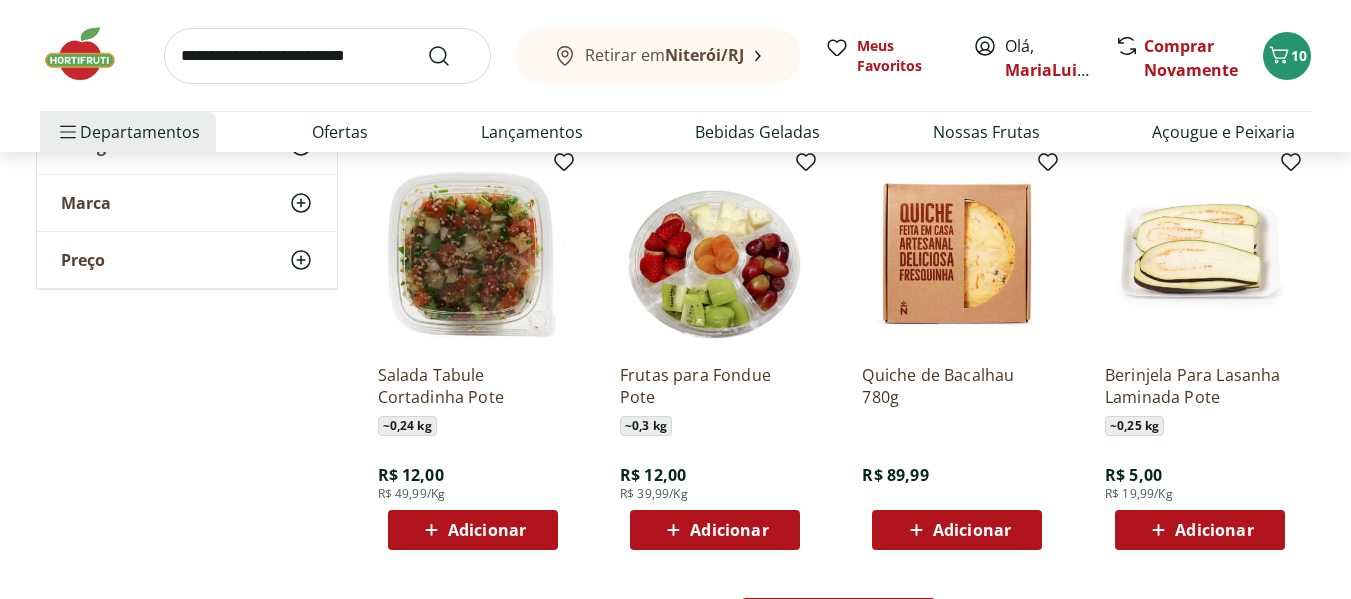 scroll, scrollTop: 10400, scrollLeft: 0, axis: vertical 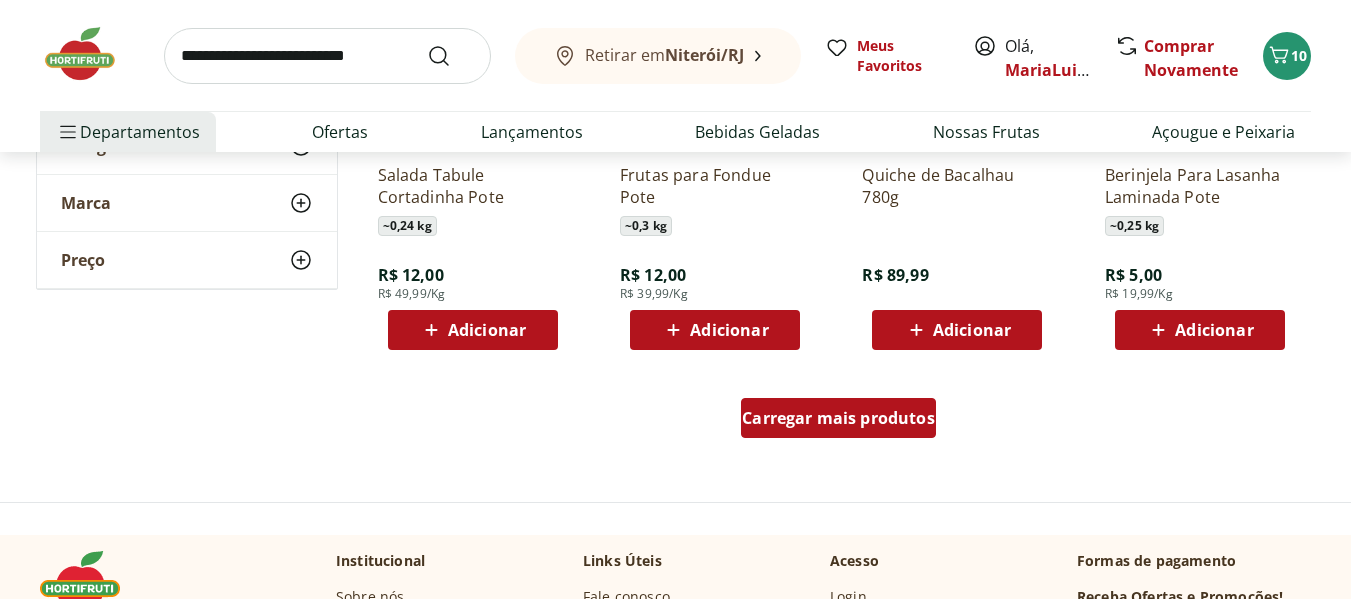click on "Carregar mais produtos" at bounding box center (838, 418) 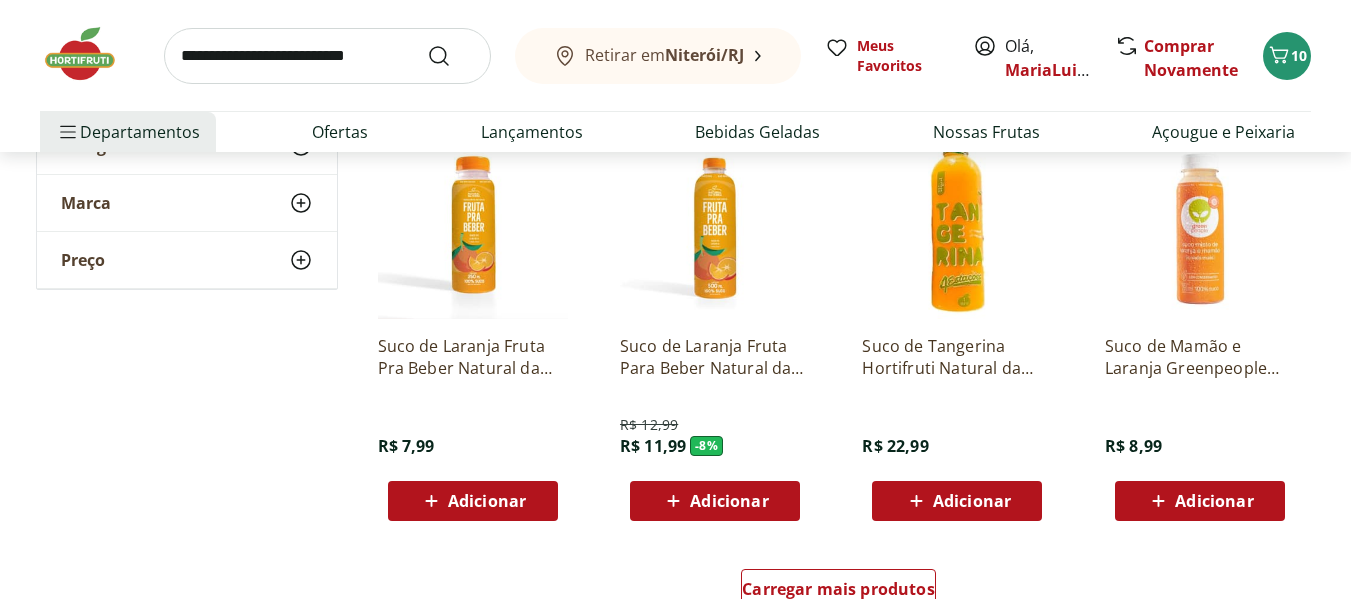 scroll, scrollTop: 11933, scrollLeft: 0, axis: vertical 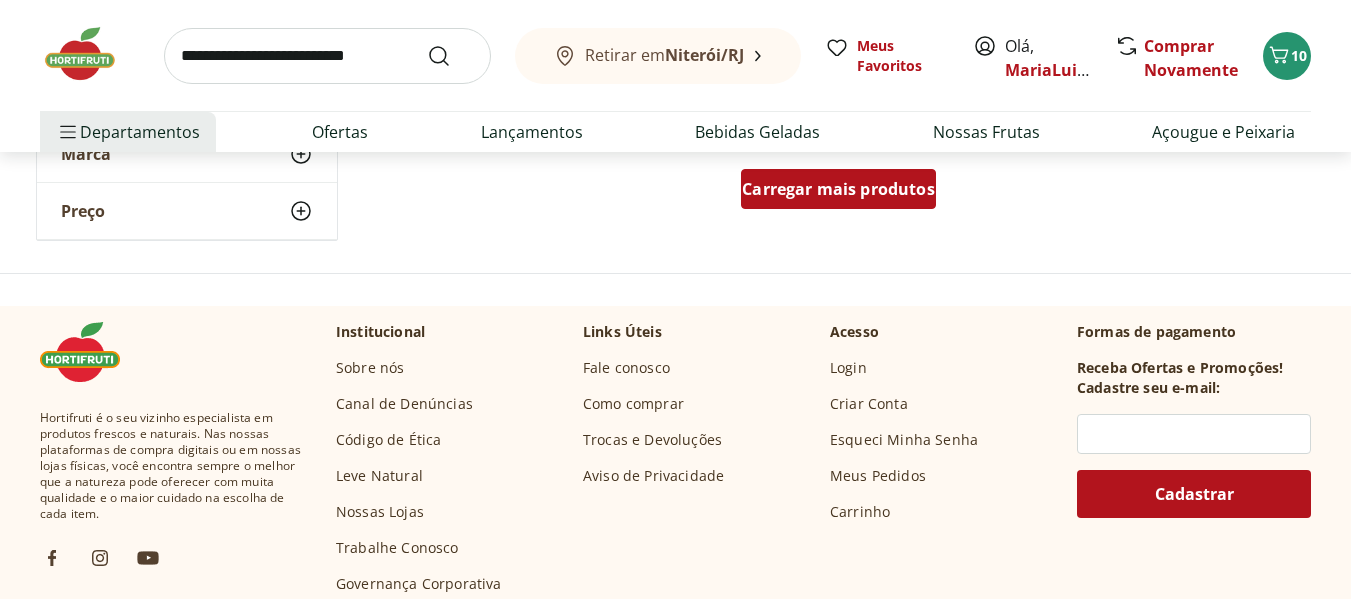 click on "Carregar mais produtos" at bounding box center [838, 189] 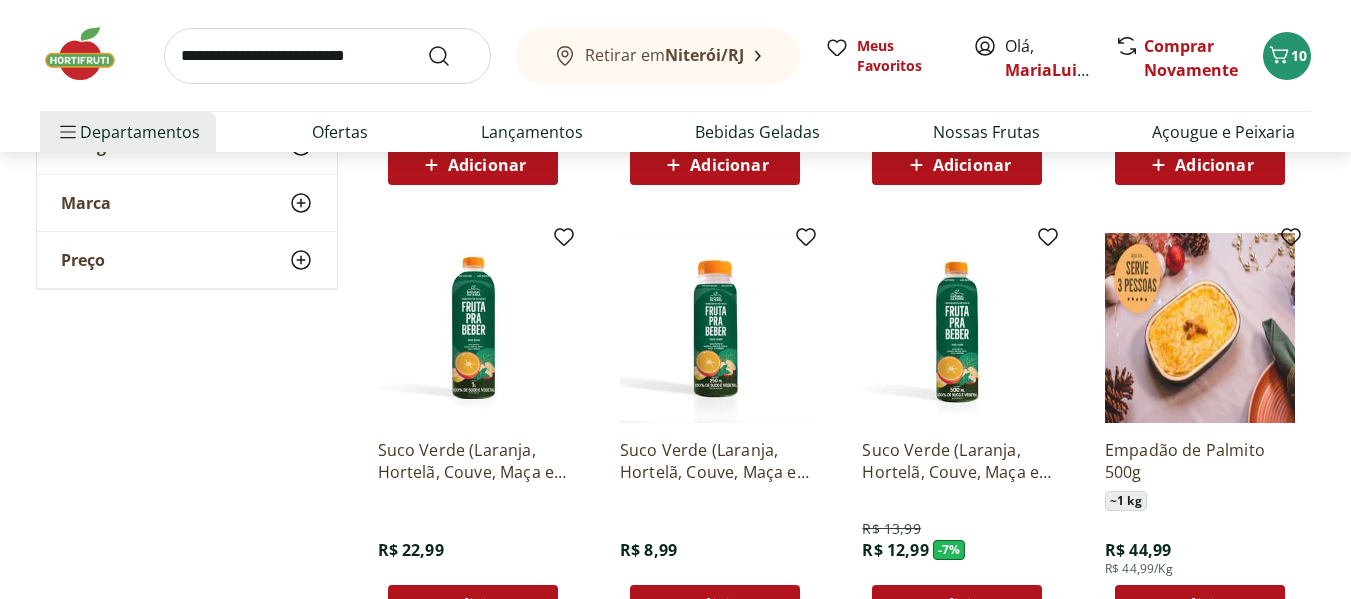 scroll, scrollTop: 13067, scrollLeft: 0, axis: vertical 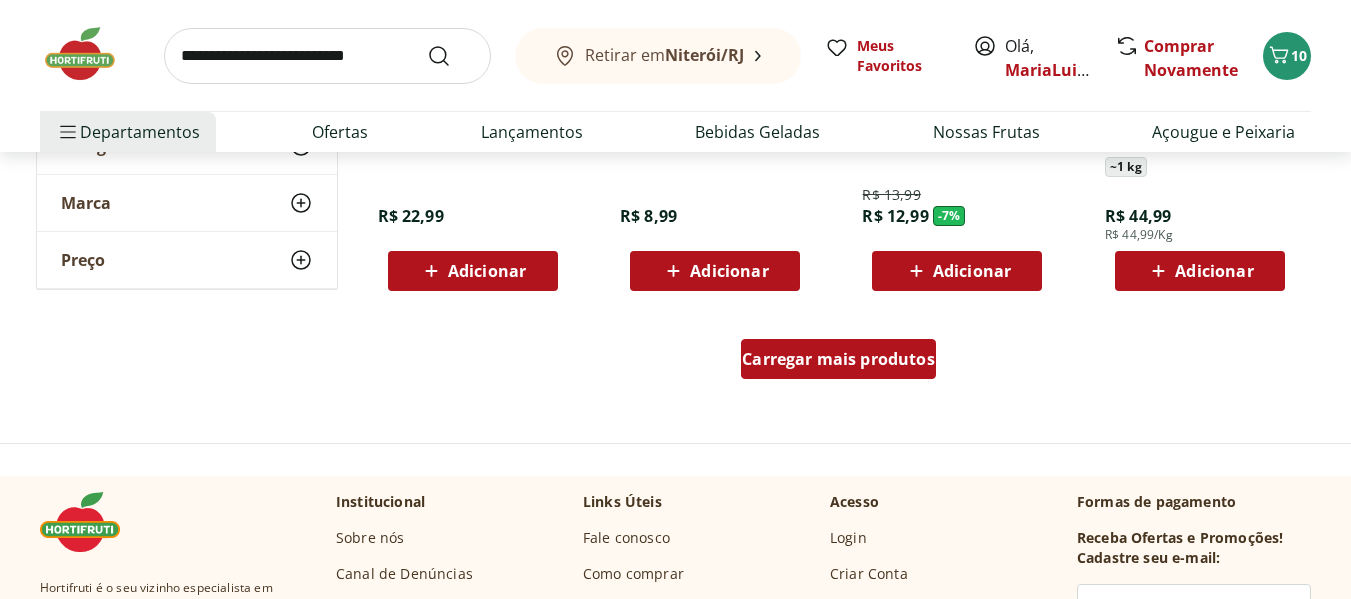 click on "Carregar mais produtos" at bounding box center (838, 359) 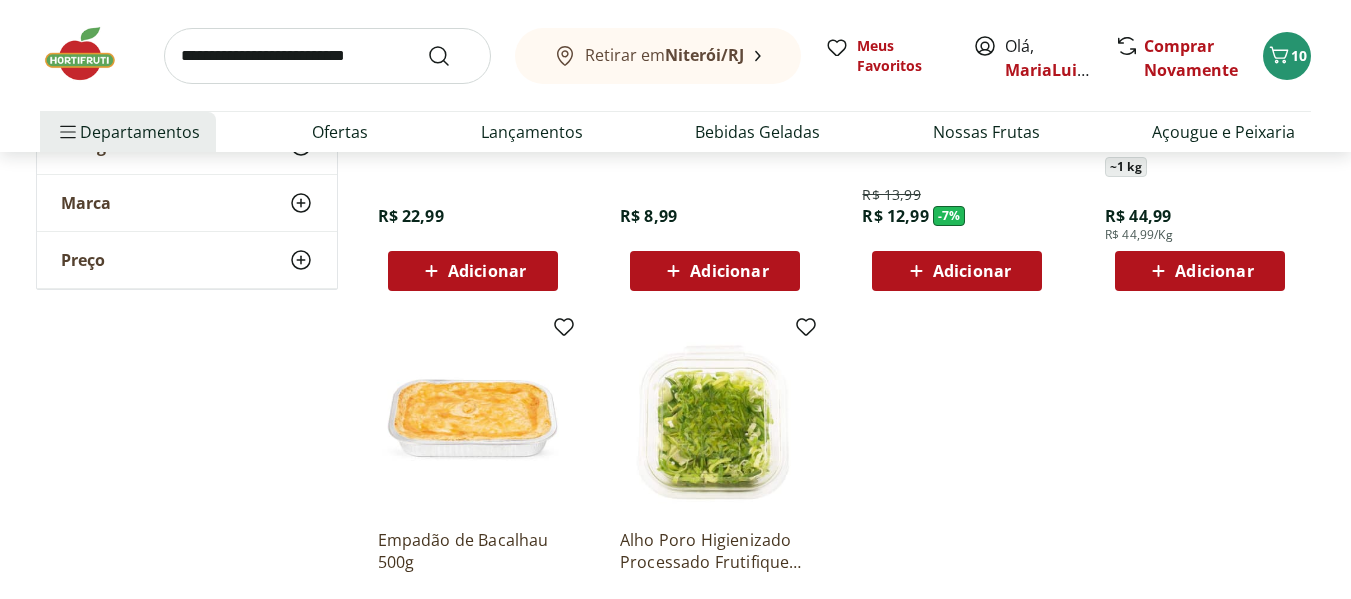 scroll, scrollTop: 13267, scrollLeft: 0, axis: vertical 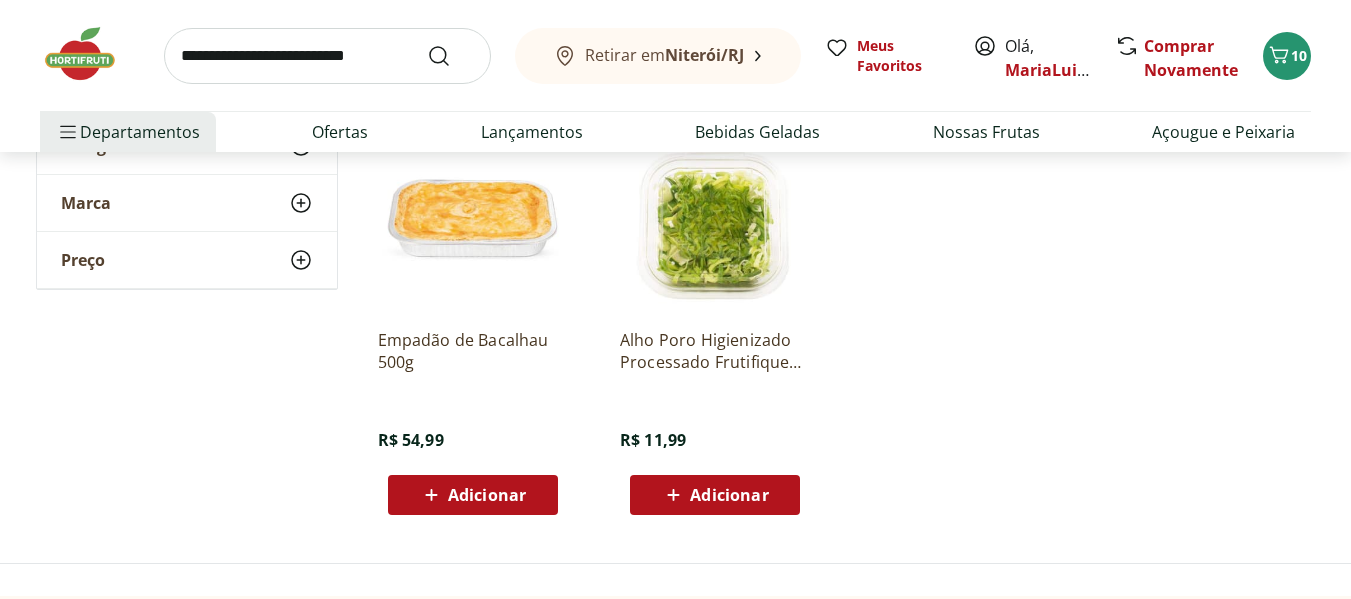 click on "Adicionar" at bounding box center [487, 495] 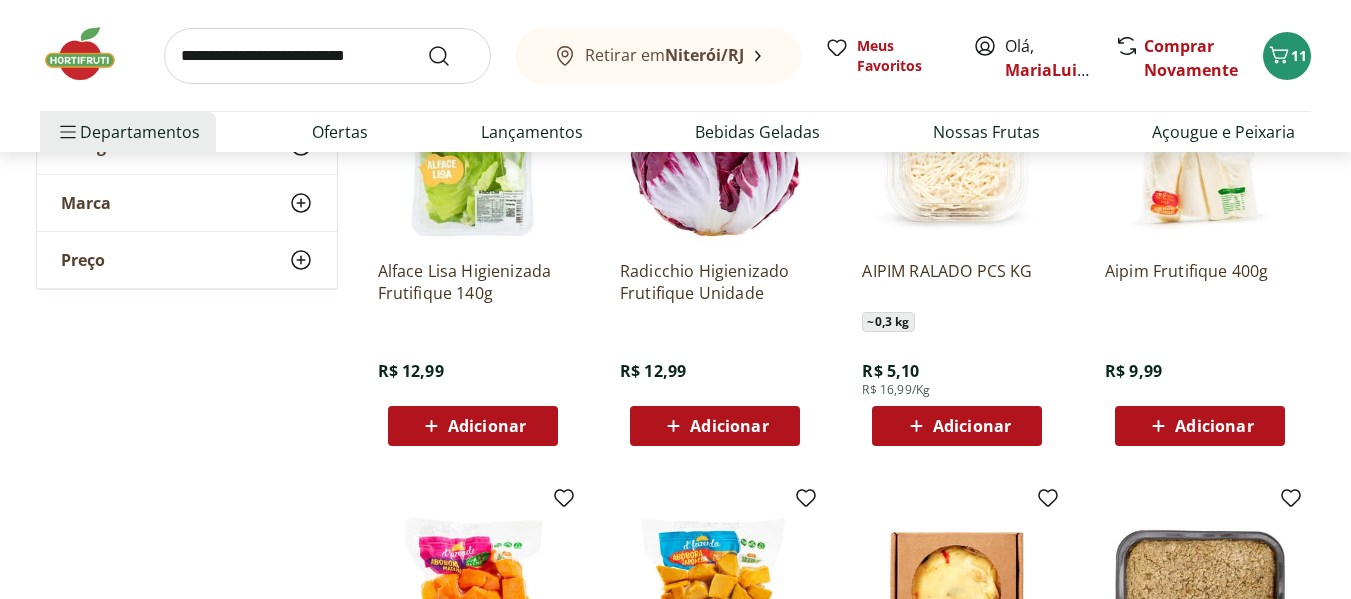 scroll, scrollTop: 1467, scrollLeft: 0, axis: vertical 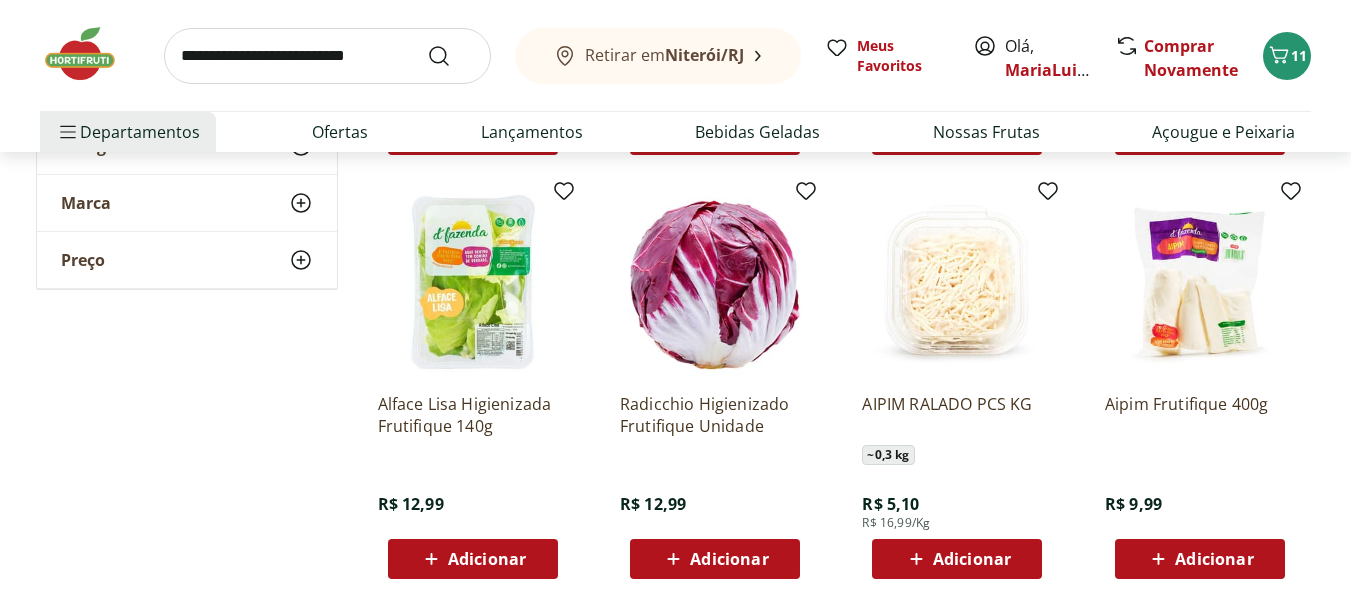 click on "Adicionar" at bounding box center [1200, 559] 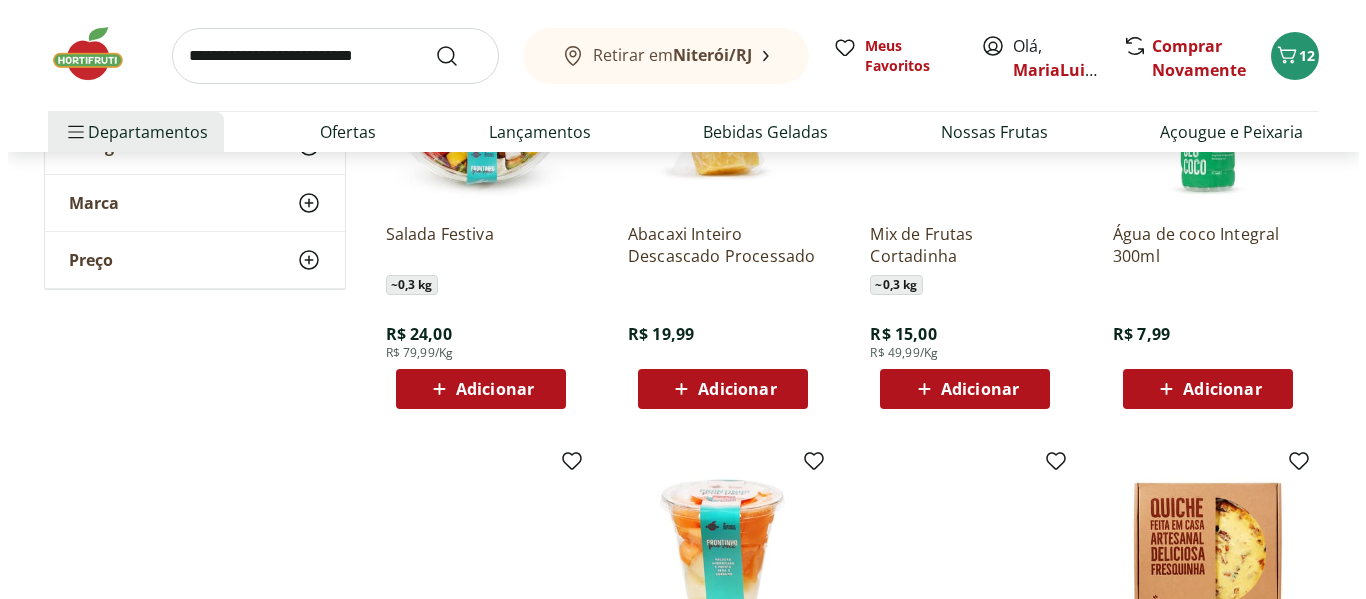 scroll, scrollTop: 0, scrollLeft: 0, axis: both 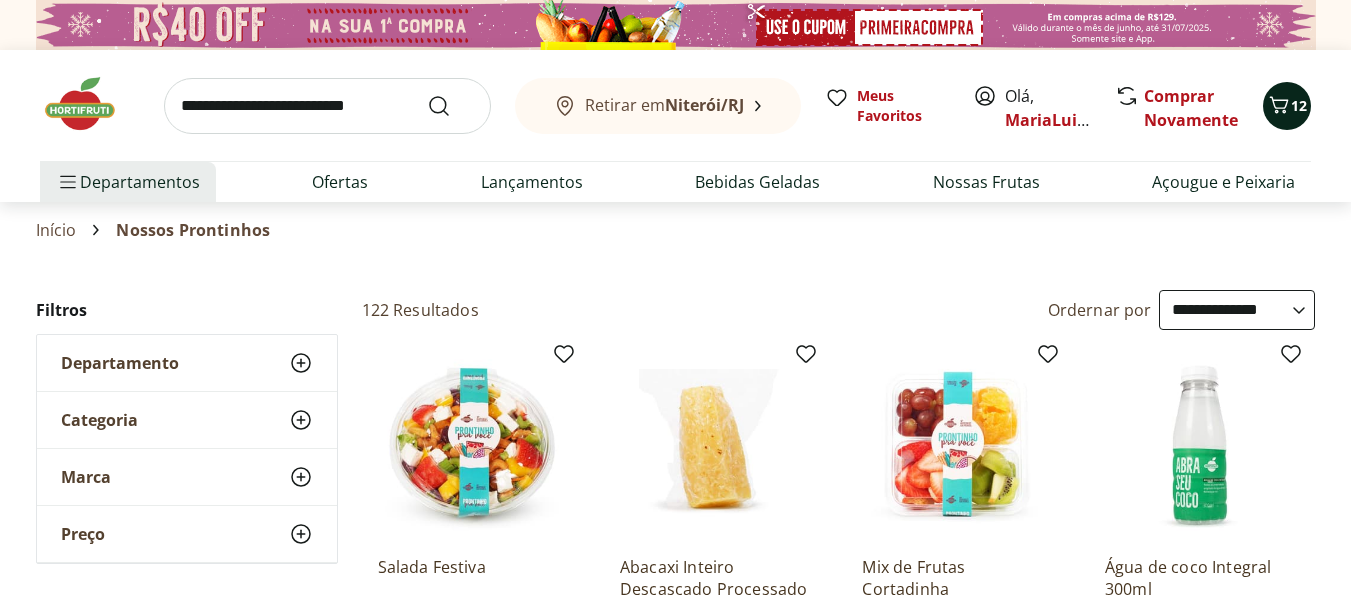 click 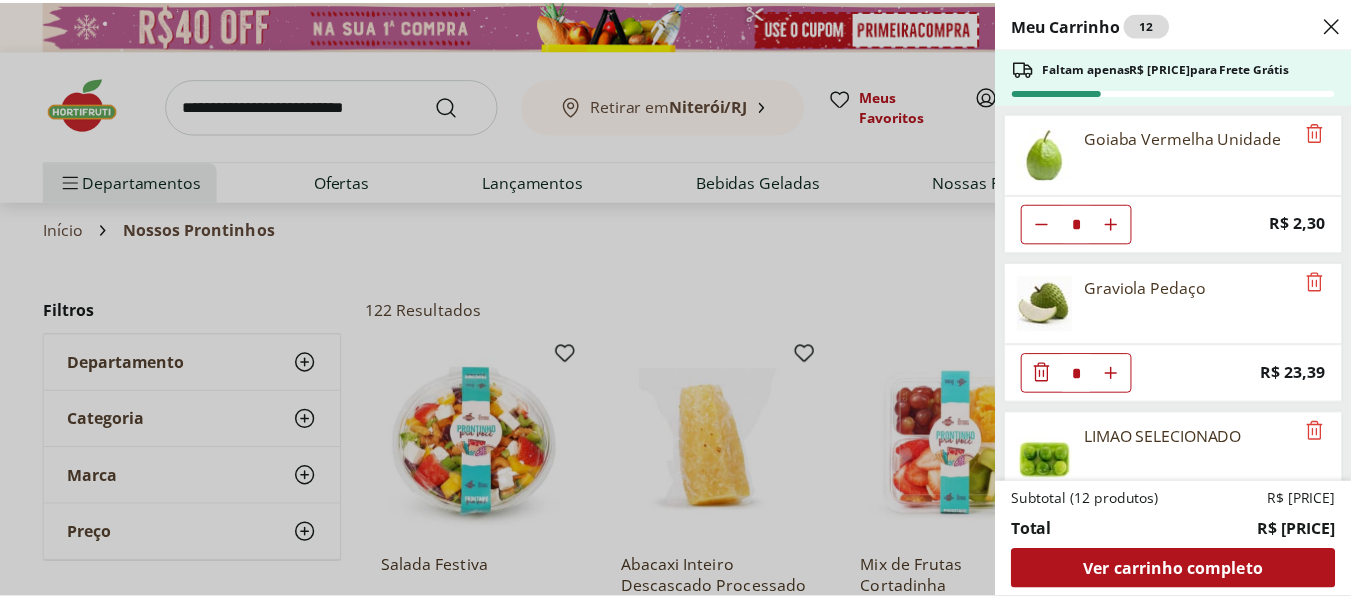 scroll, scrollTop: 200, scrollLeft: 0, axis: vertical 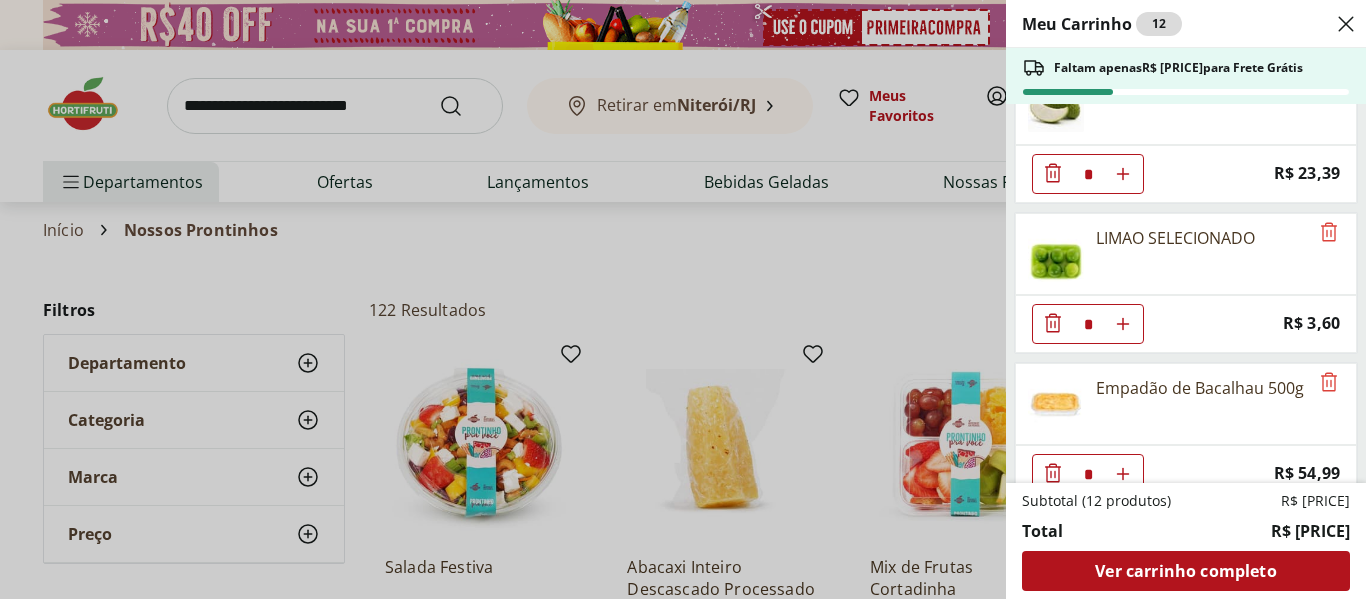 click on "Meu Carrinho 12 Faltam apenas  R$ 288,63  para Frete Grátis Goiaba Vermelha Unidade * Price: R$ 2,30 Graviola Pedaço * Price: R$ 23,39 LIMAO SELECIONADO * Price: R$ 3,60 Empadão de Bacalhau 500g * Price: R$ 54,99 Aipim Frutifique 400g * Price: R$ 9,99 Subtotal (12 produtos) R$ 110,37 Total R$ 110,37 Ver carrinho completo" at bounding box center (683, 299) 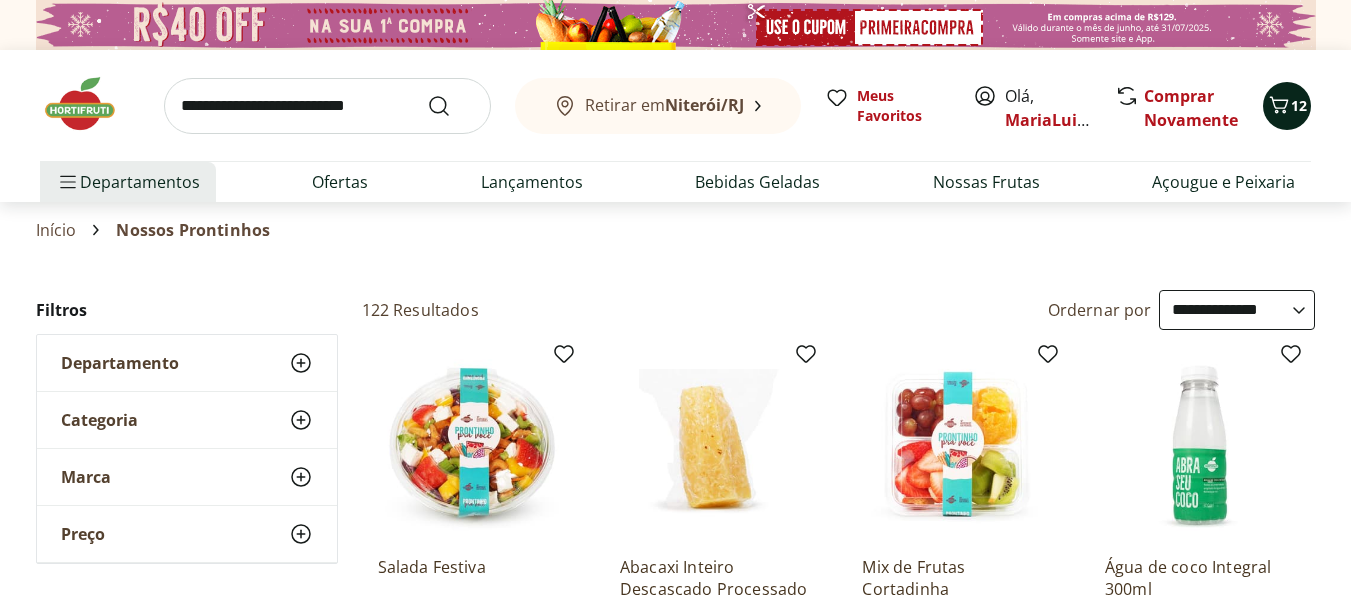 click 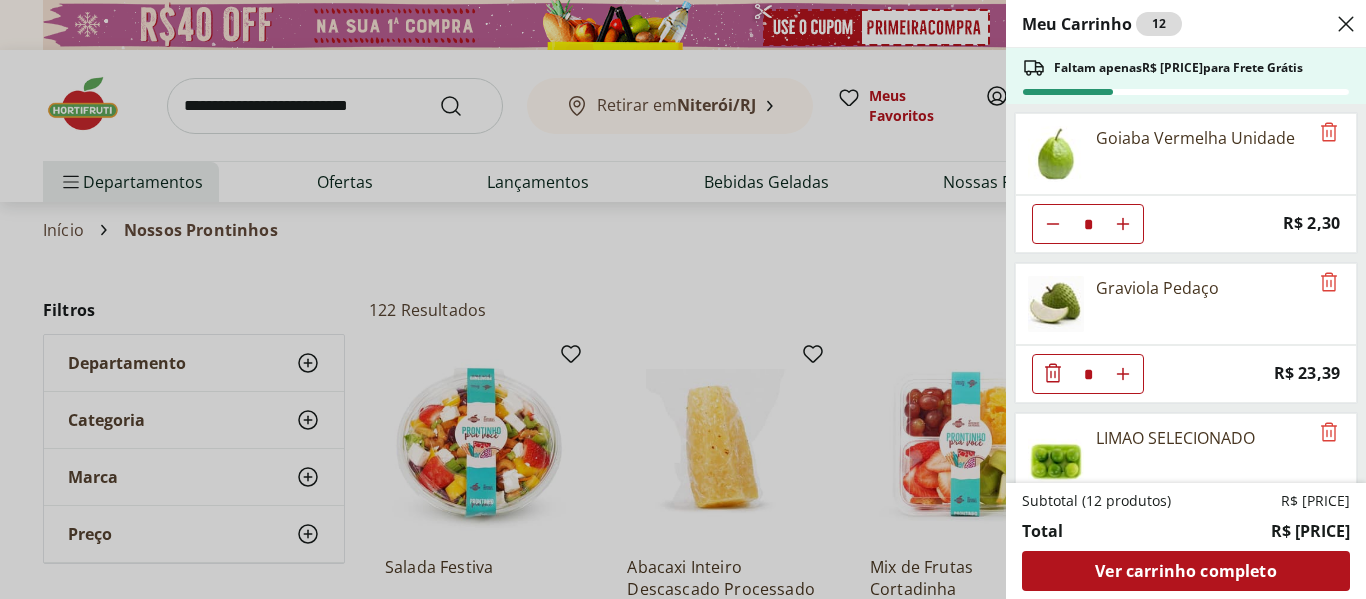 click on "Meu Carrinho 12 Faltam apenas  R$ 288,63  para Frete Grátis Goiaba Vermelha Unidade * Price: R$ 2,30 Graviola Pedaço * Price: R$ 23,39 LIMAO SELECIONADO * Price: R$ 3,60 Empadão de Bacalhau 500g * Price: R$ 54,99 Aipim Frutifique 400g * Price: R$ 9,99 Subtotal (12 produtos) R$ 110,37 Total R$ 110,37 Ver carrinho completo" at bounding box center (683, 299) 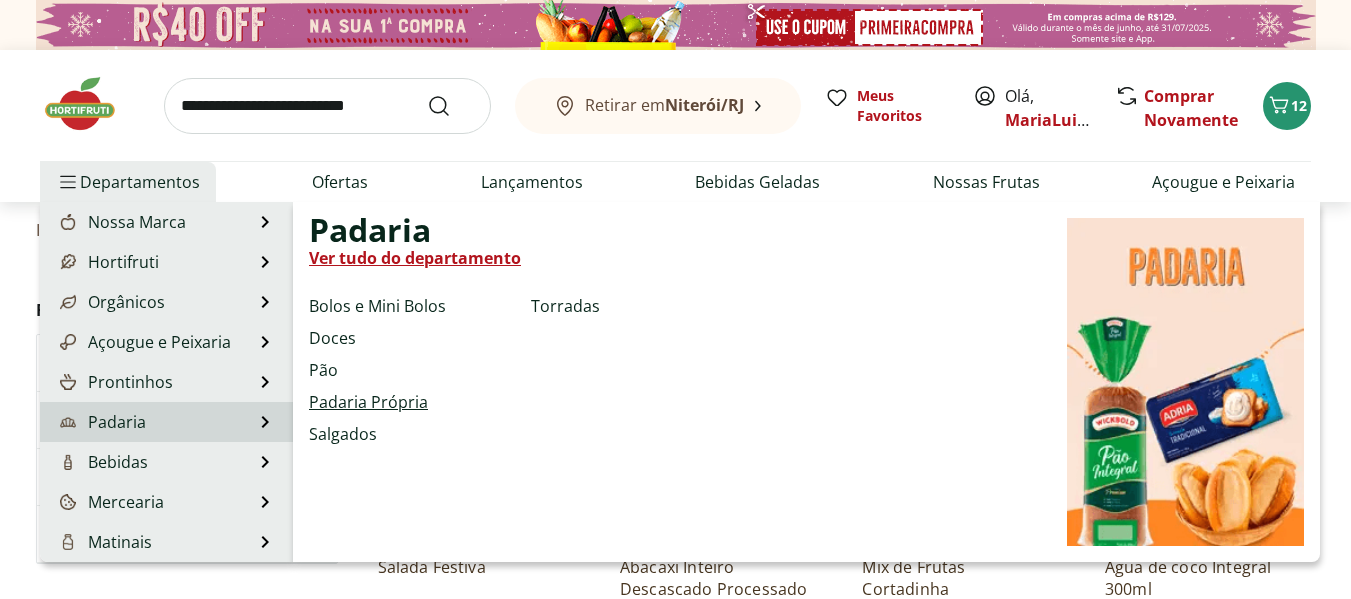 click on "Padaria Própria" at bounding box center (368, 402) 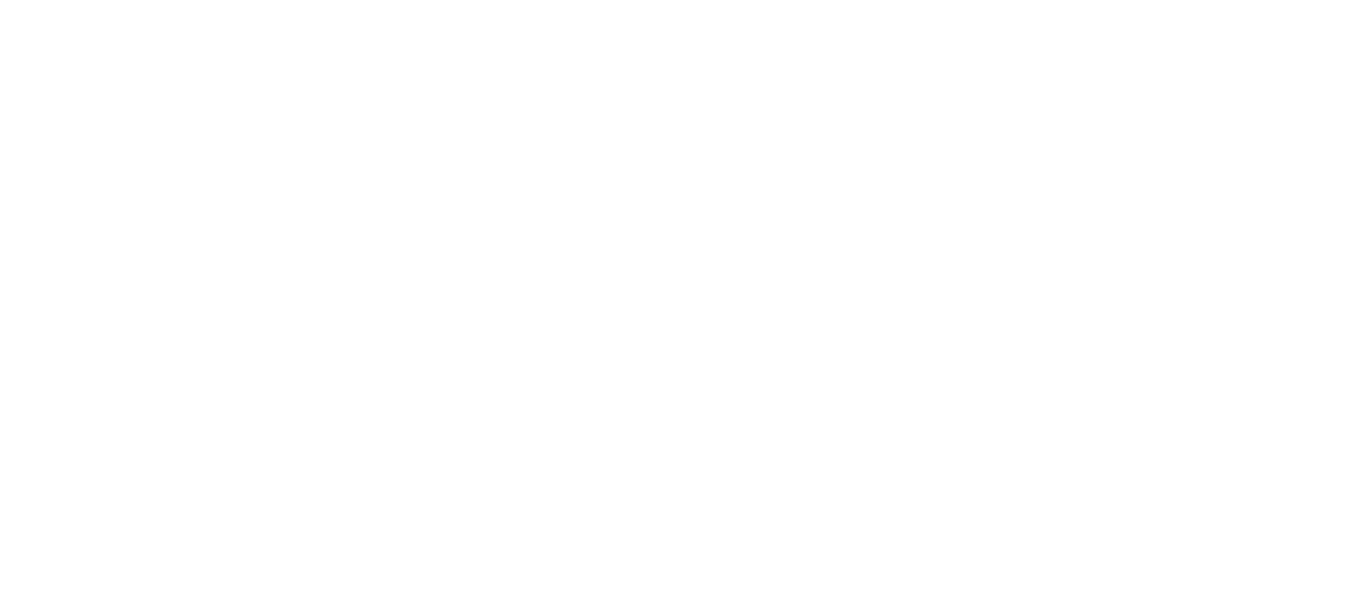 select on "**********" 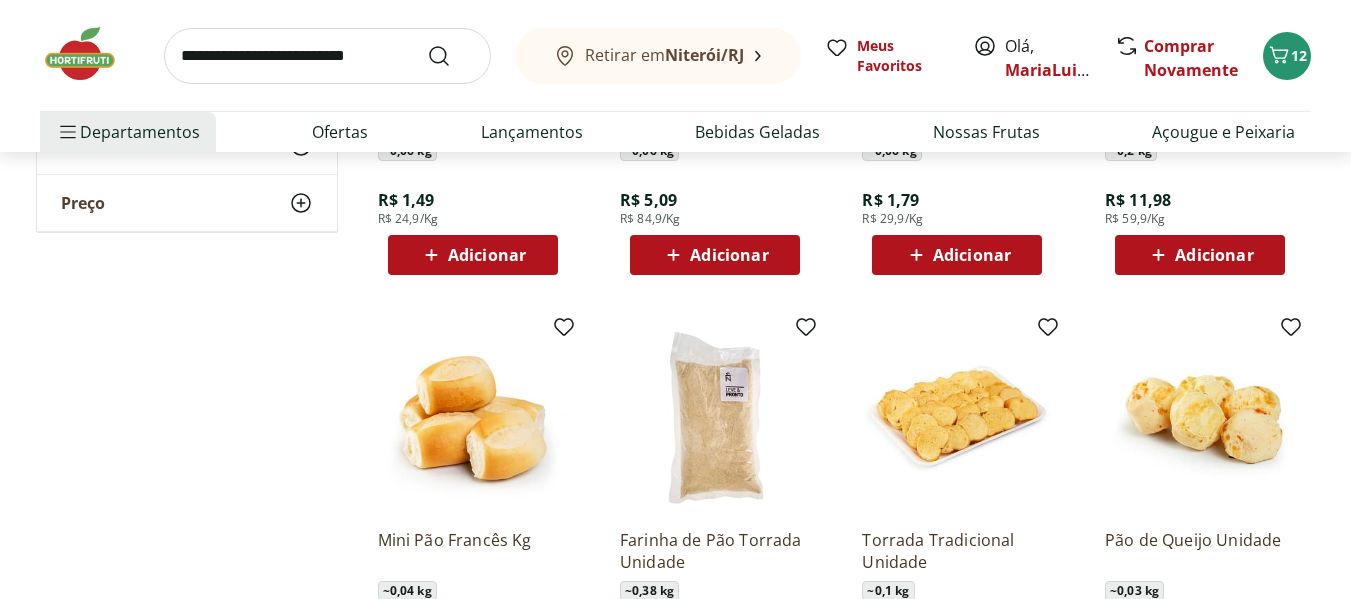 scroll, scrollTop: 667, scrollLeft: 0, axis: vertical 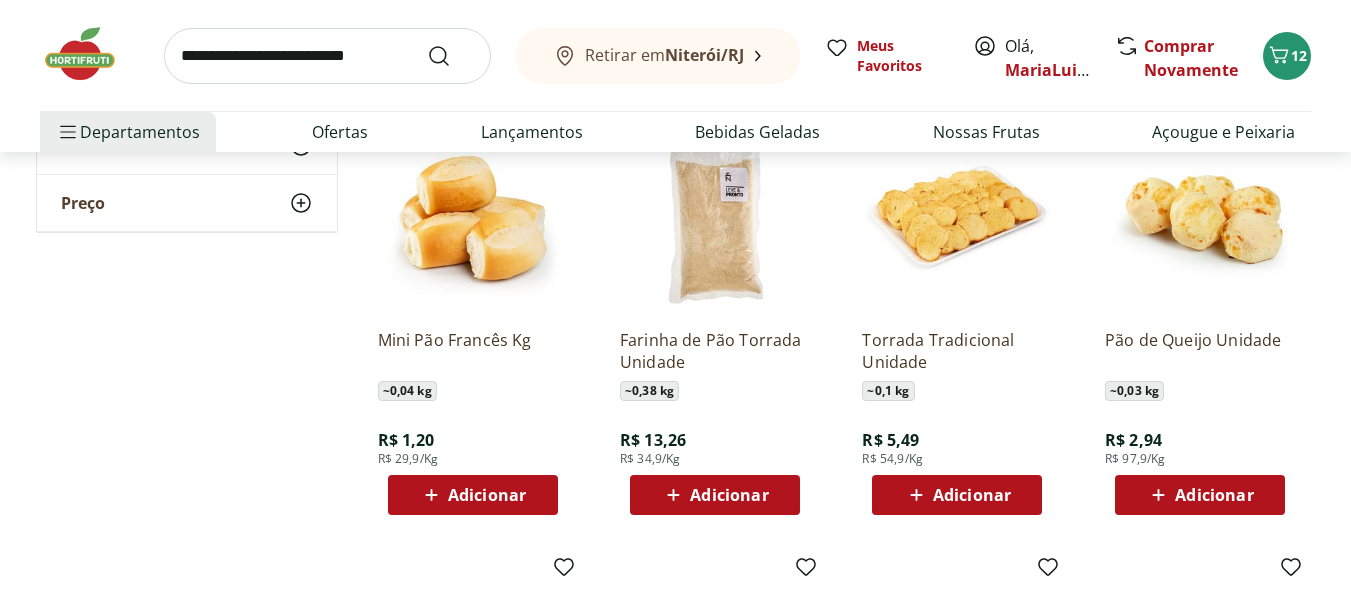 click on "Adicionar" at bounding box center (1214, 495) 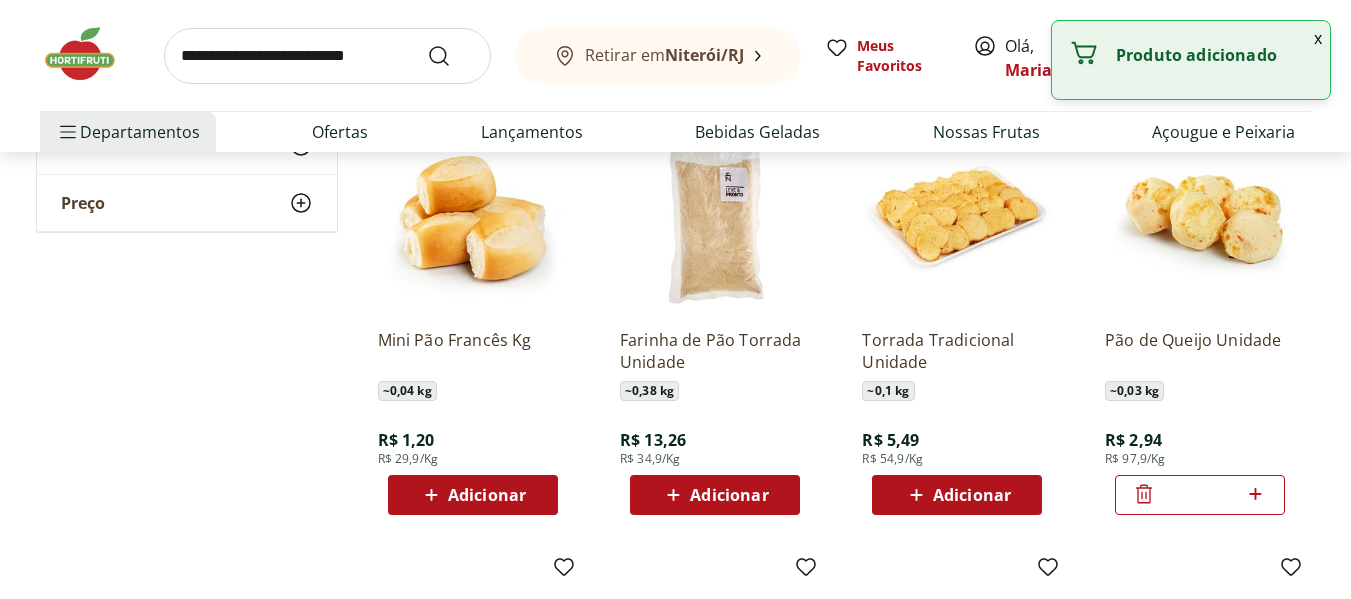 click 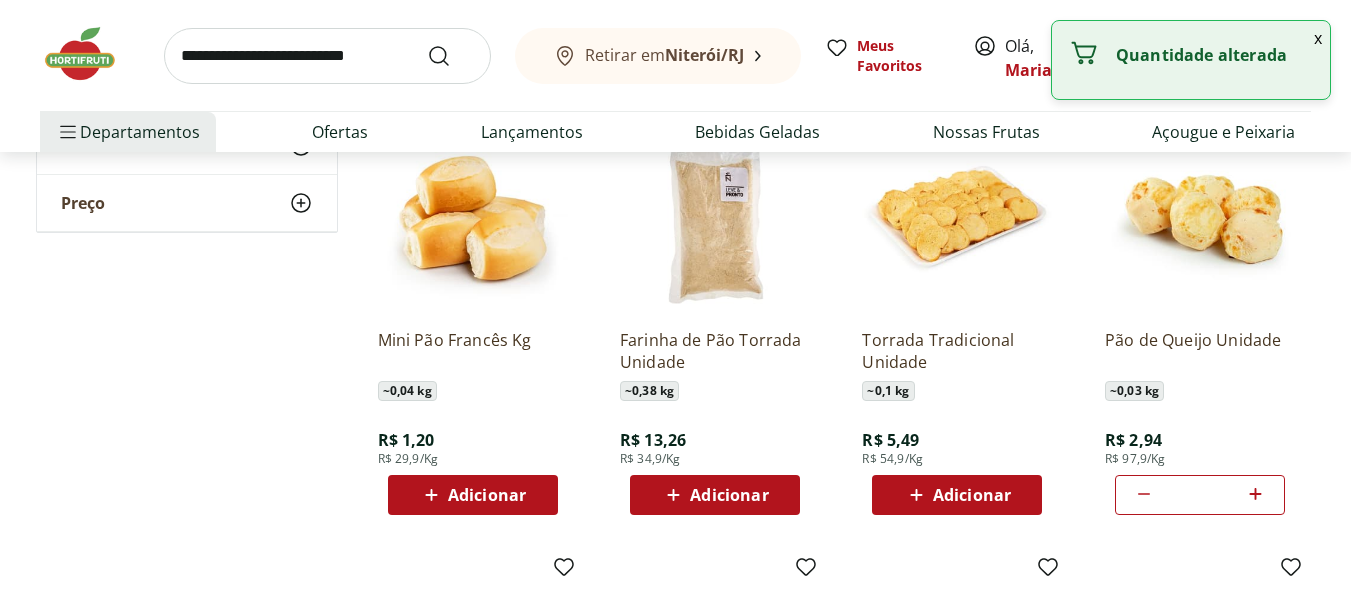 click 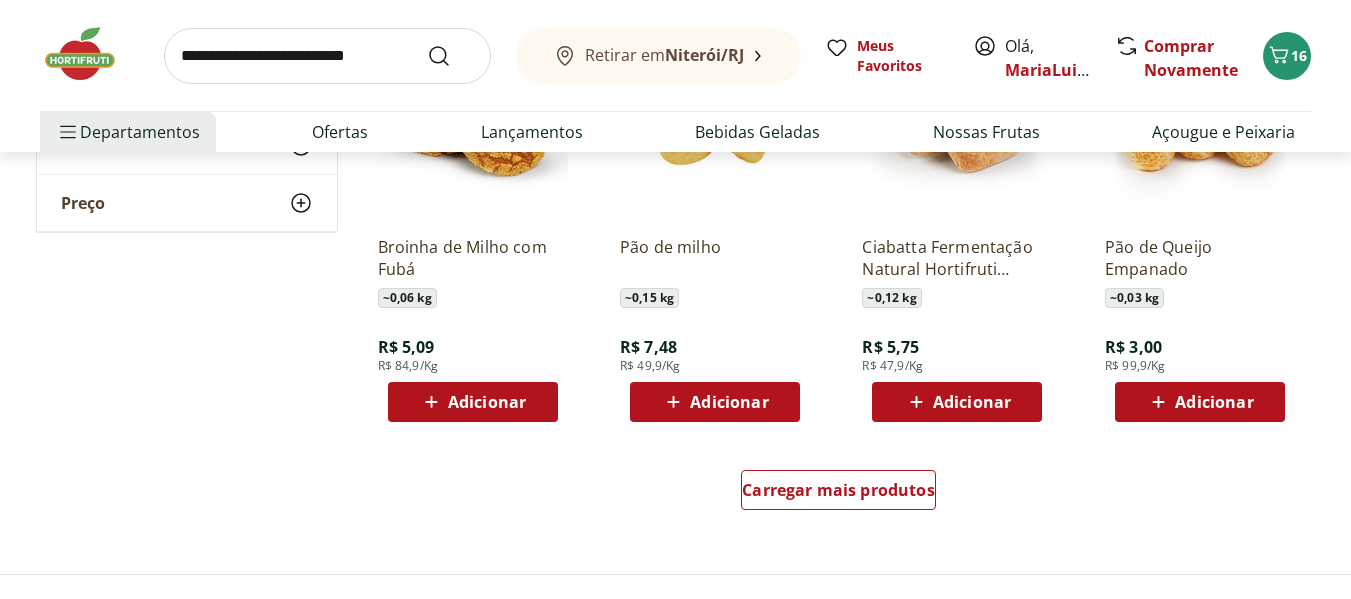 scroll, scrollTop: 1267, scrollLeft: 0, axis: vertical 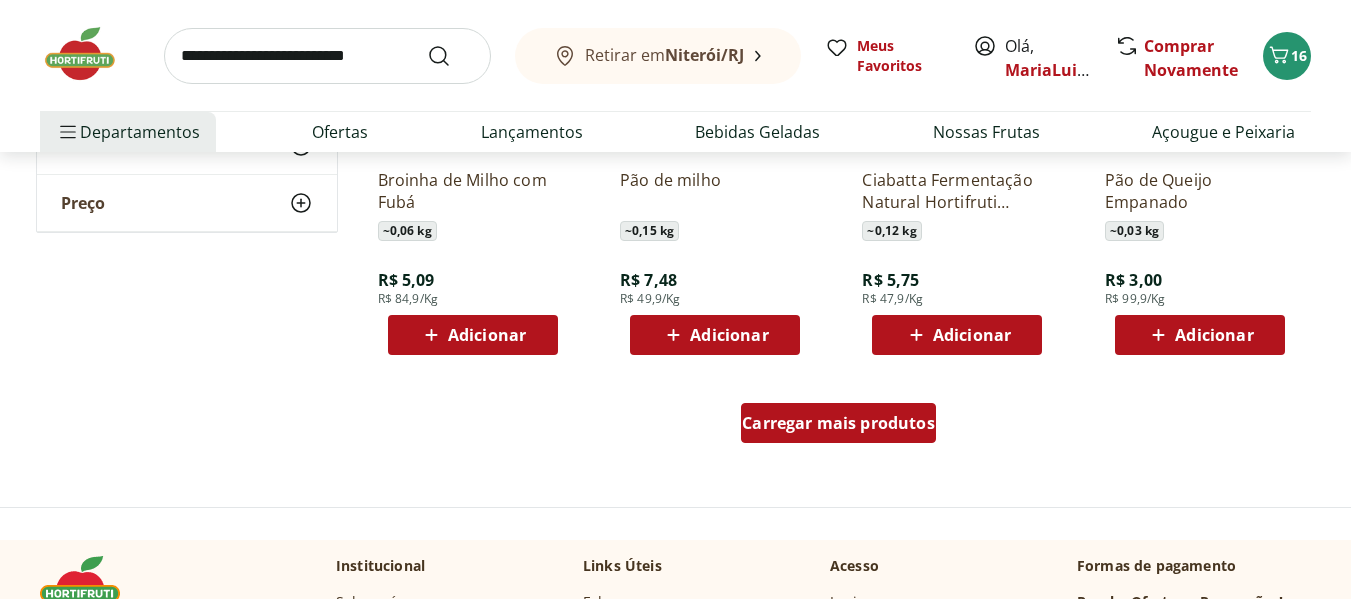 click on "Carregar mais produtos" at bounding box center (838, 423) 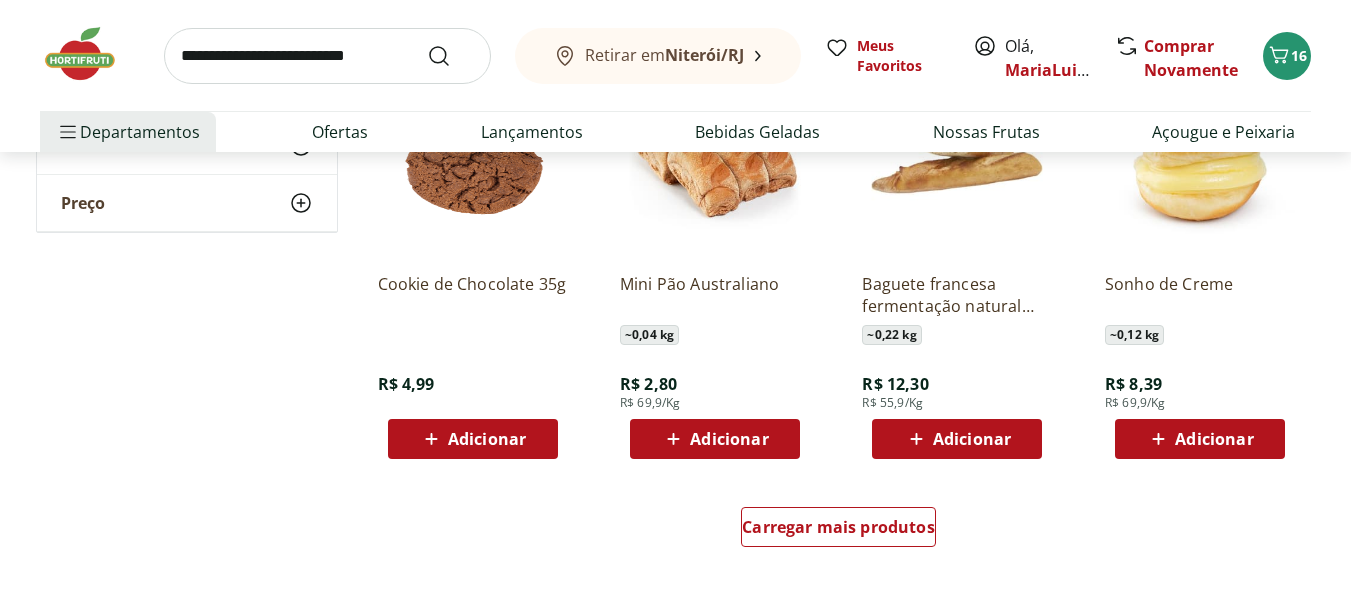 scroll, scrollTop: 2667, scrollLeft: 0, axis: vertical 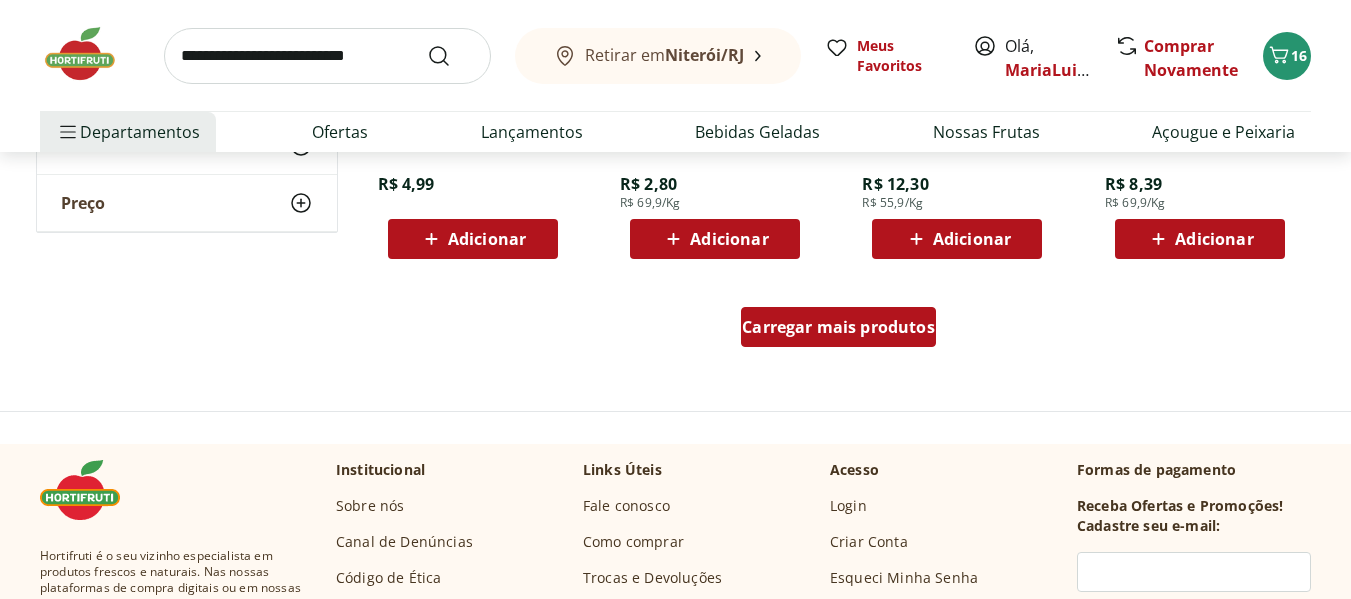 click on "Carregar mais produtos" at bounding box center (838, 327) 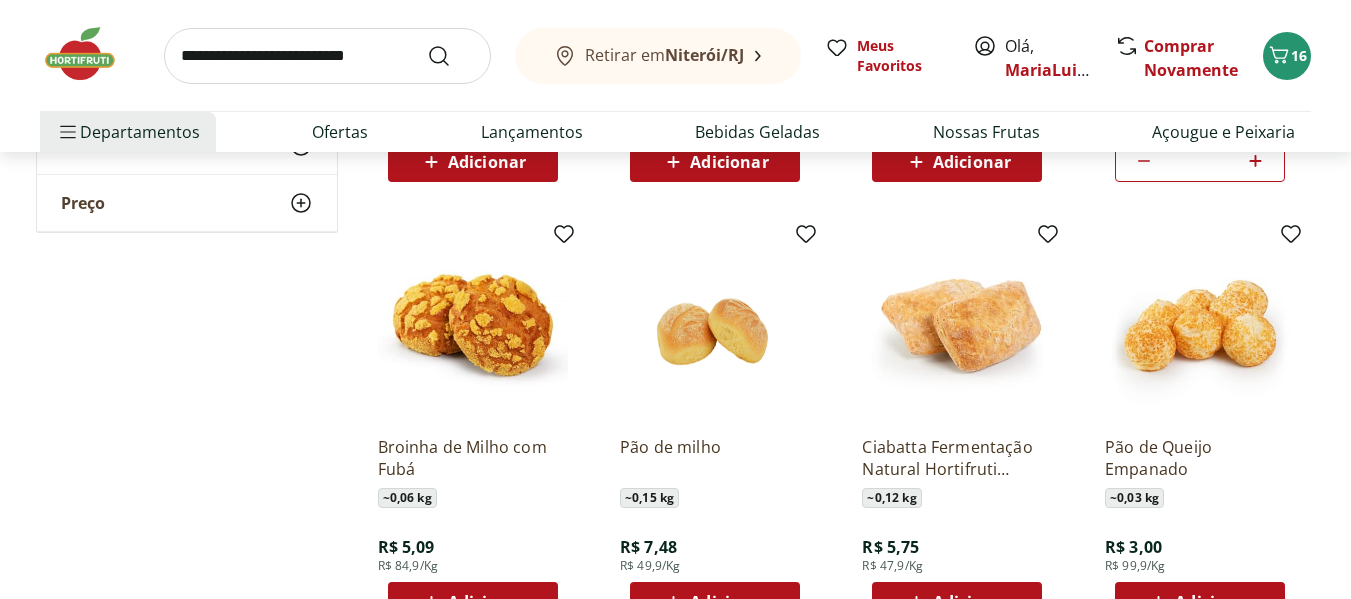 scroll, scrollTop: 1200, scrollLeft: 0, axis: vertical 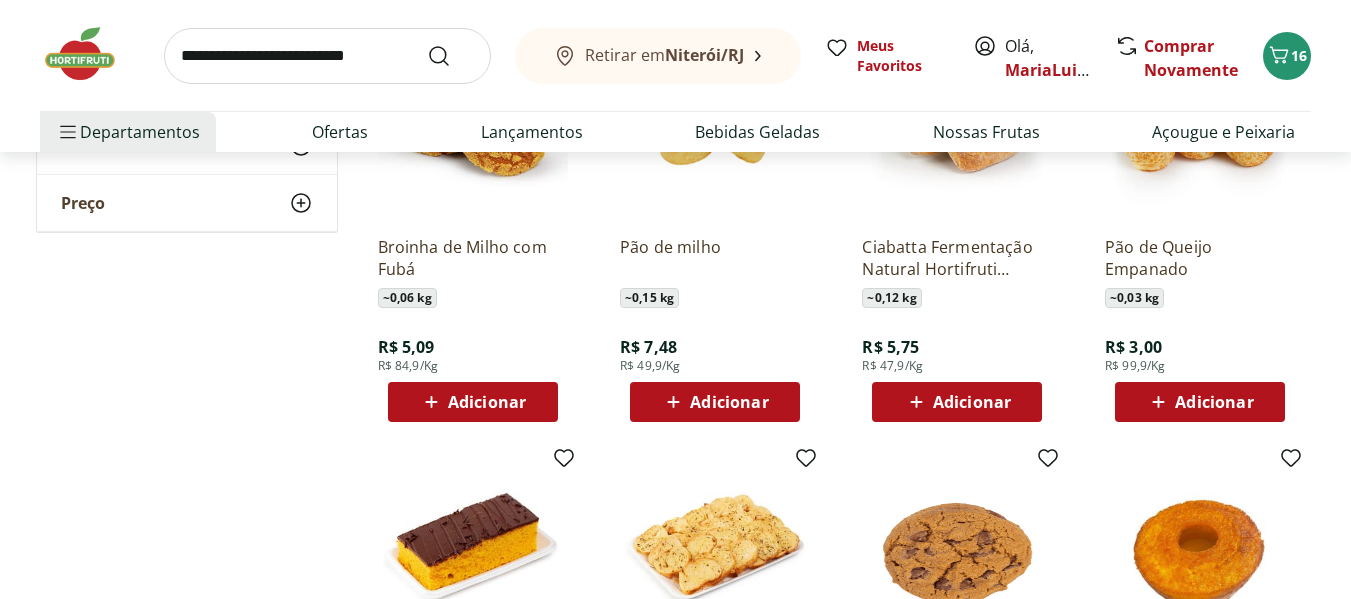 click on "Adicionar" at bounding box center (729, 402) 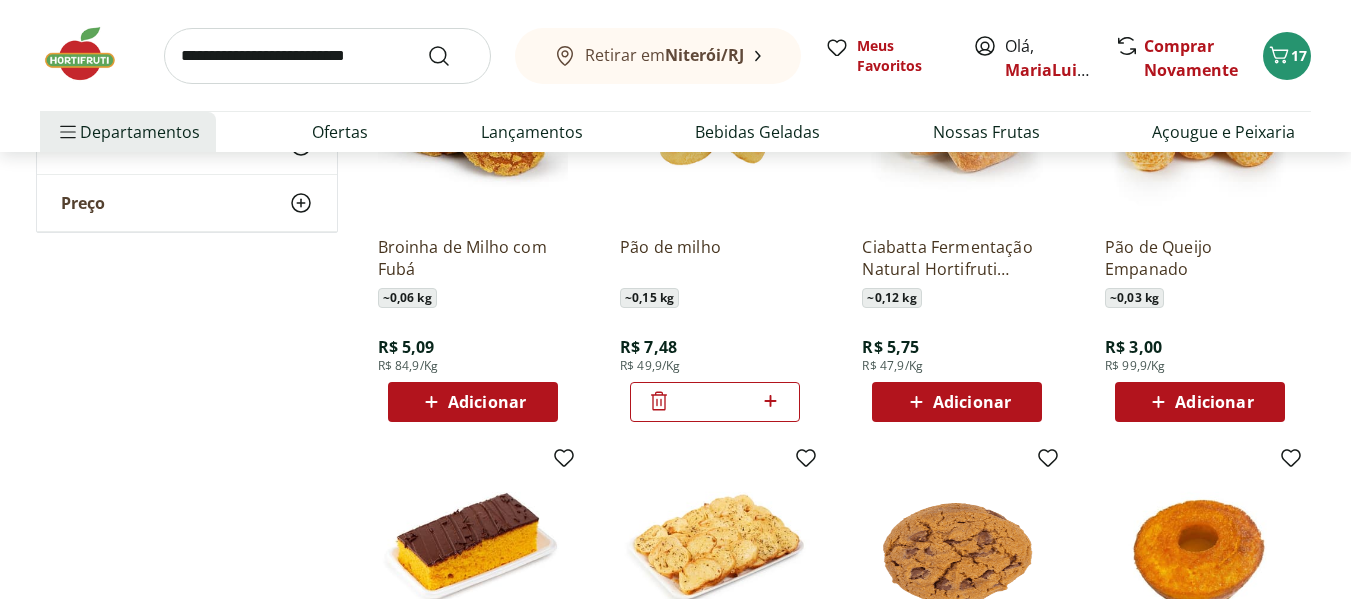 click 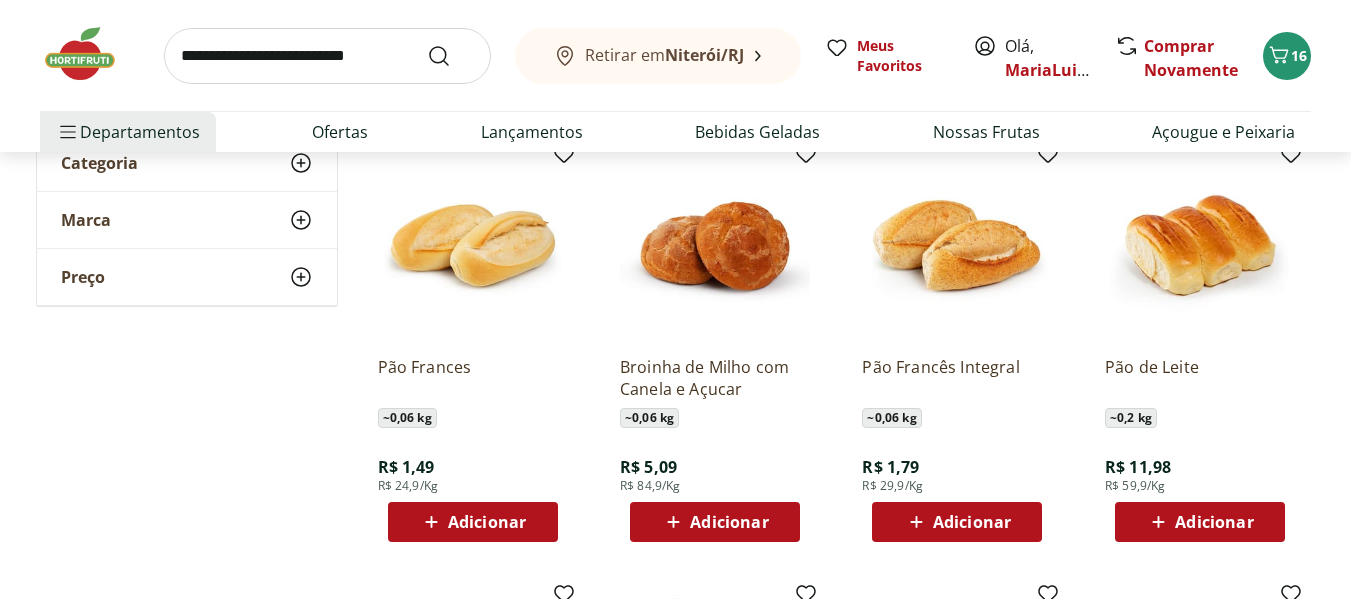scroll, scrollTop: 0, scrollLeft: 0, axis: both 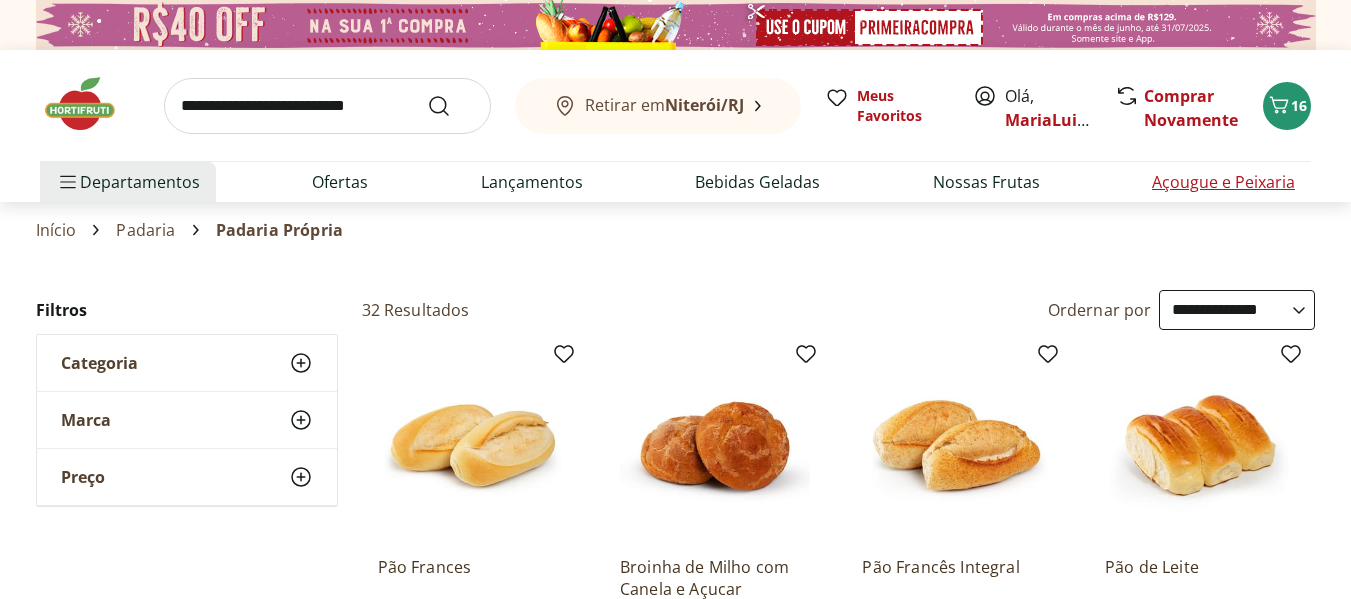 click on "Açougue e Peixaria" at bounding box center [1223, 182] 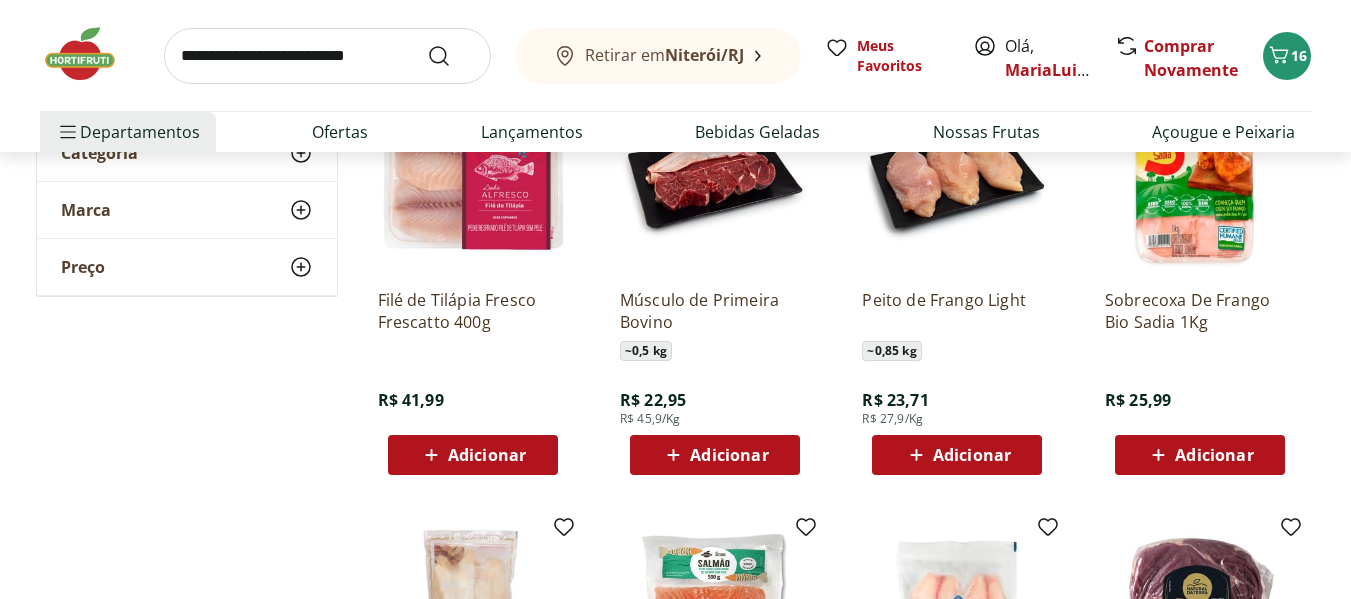 scroll, scrollTop: 0, scrollLeft: 0, axis: both 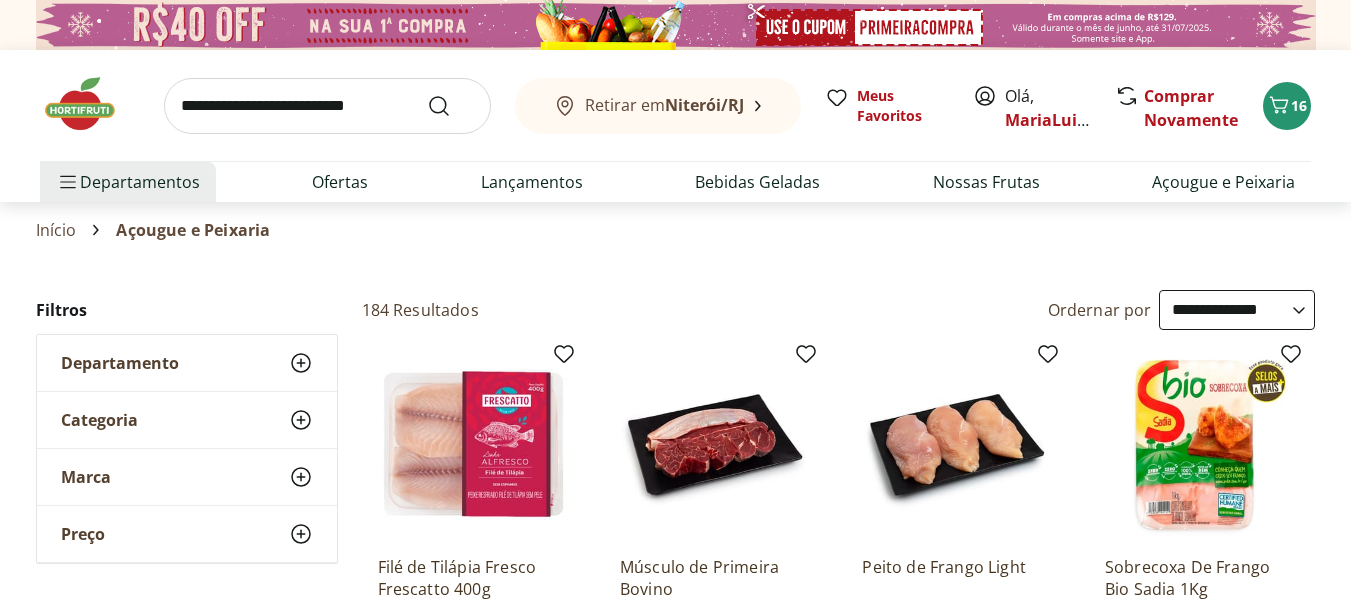 click 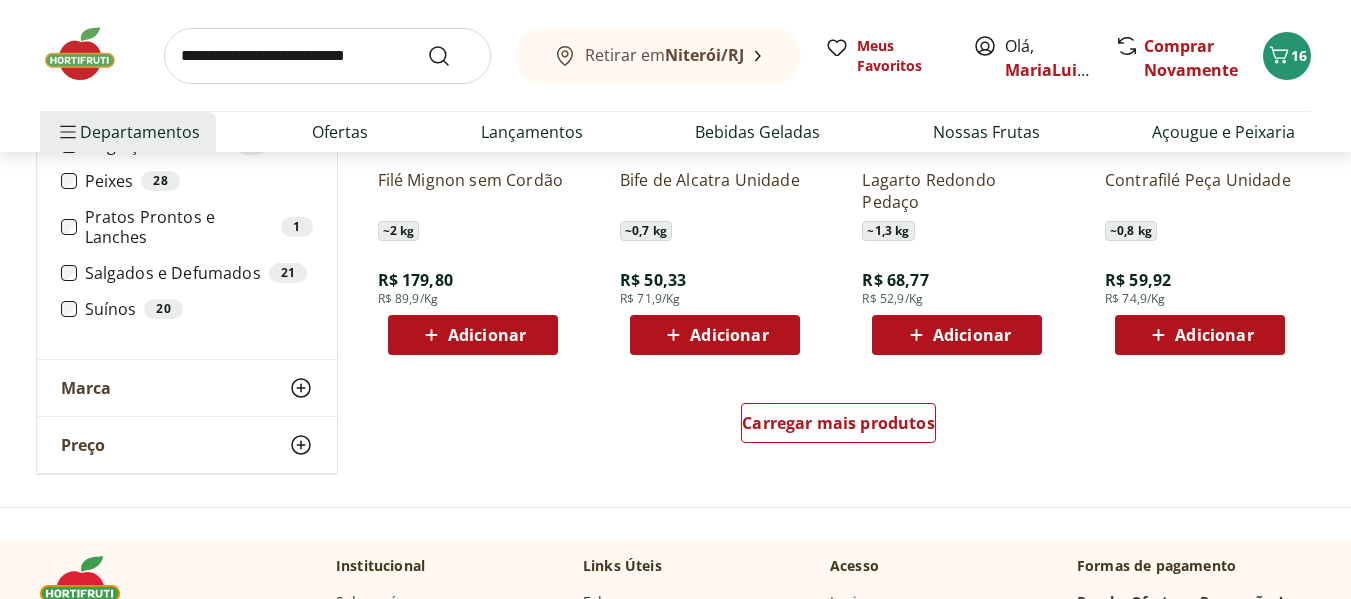 scroll, scrollTop: 1400, scrollLeft: 0, axis: vertical 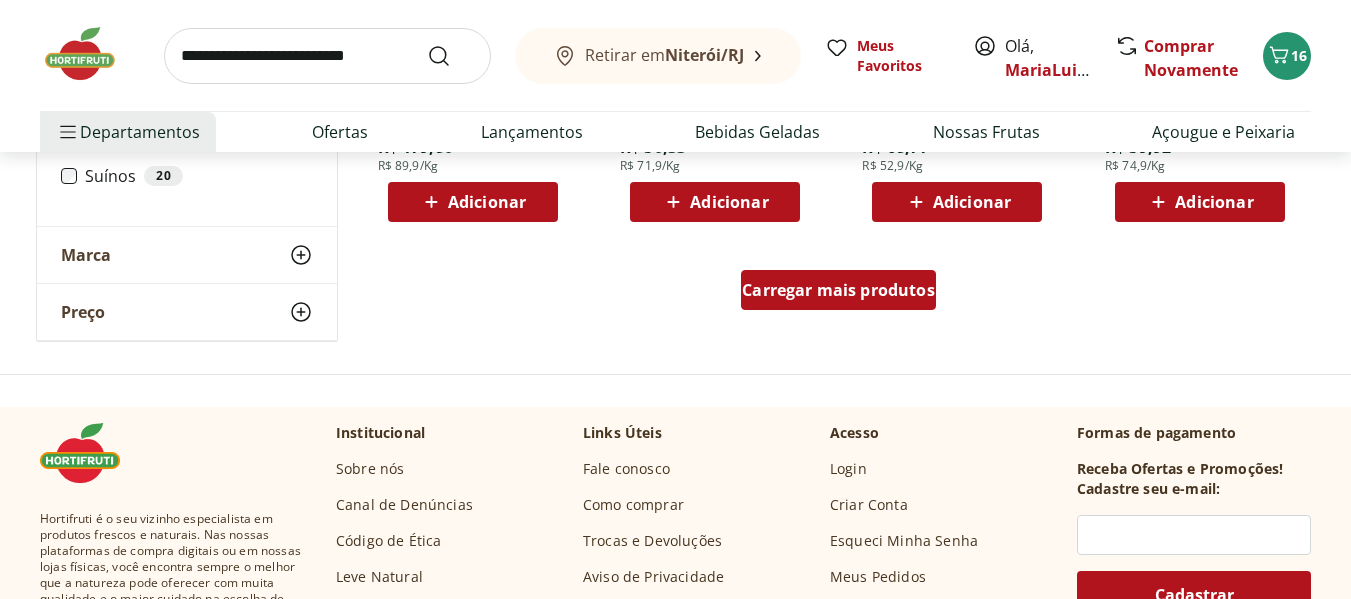 click on "Carregar mais produtos" at bounding box center [838, 290] 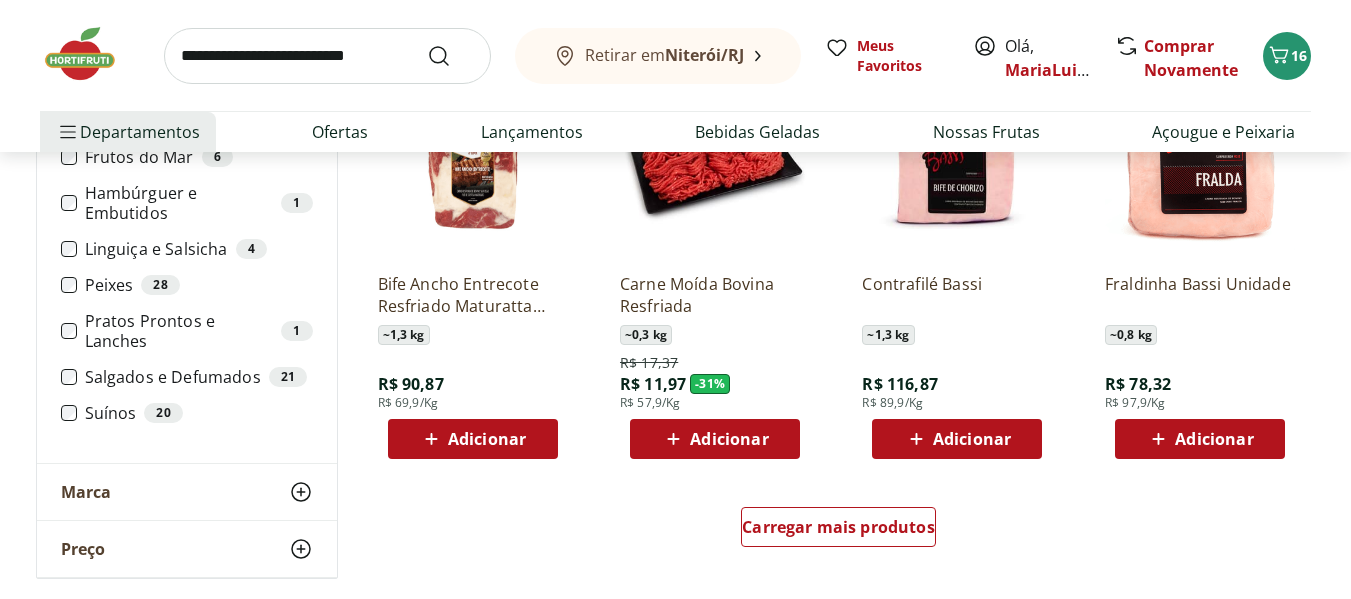 scroll, scrollTop: 2533, scrollLeft: 0, axis: vertical 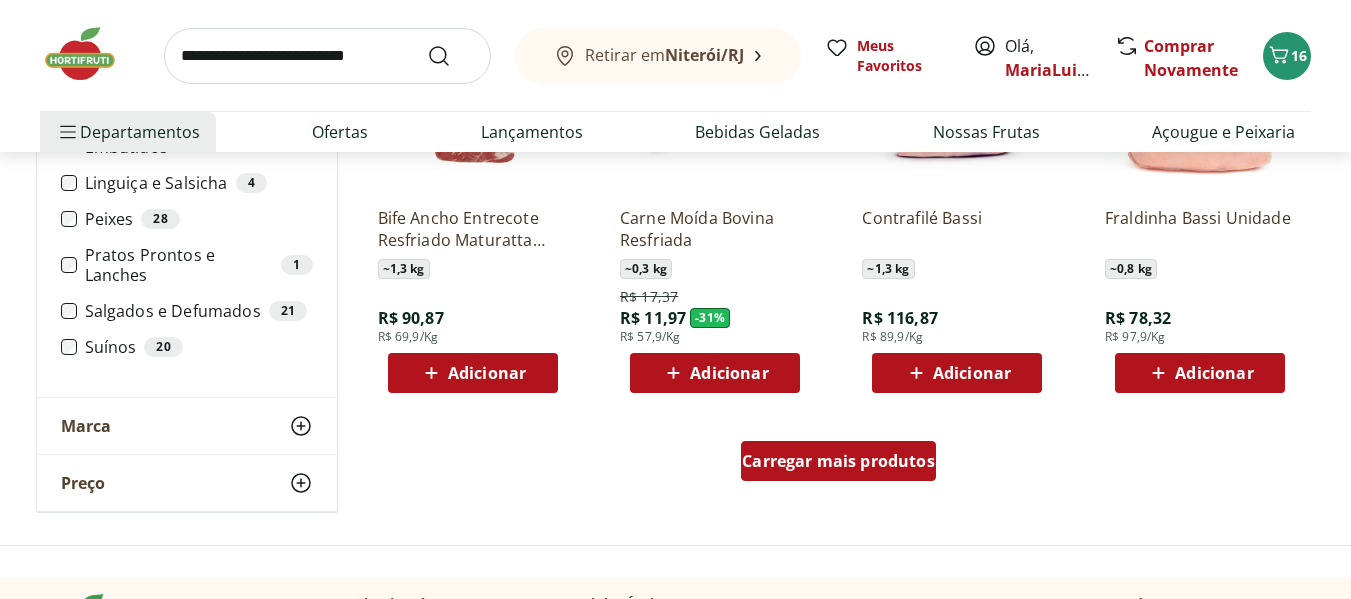 click on "Carregar mais produtos" at bounding box center (838, 461) 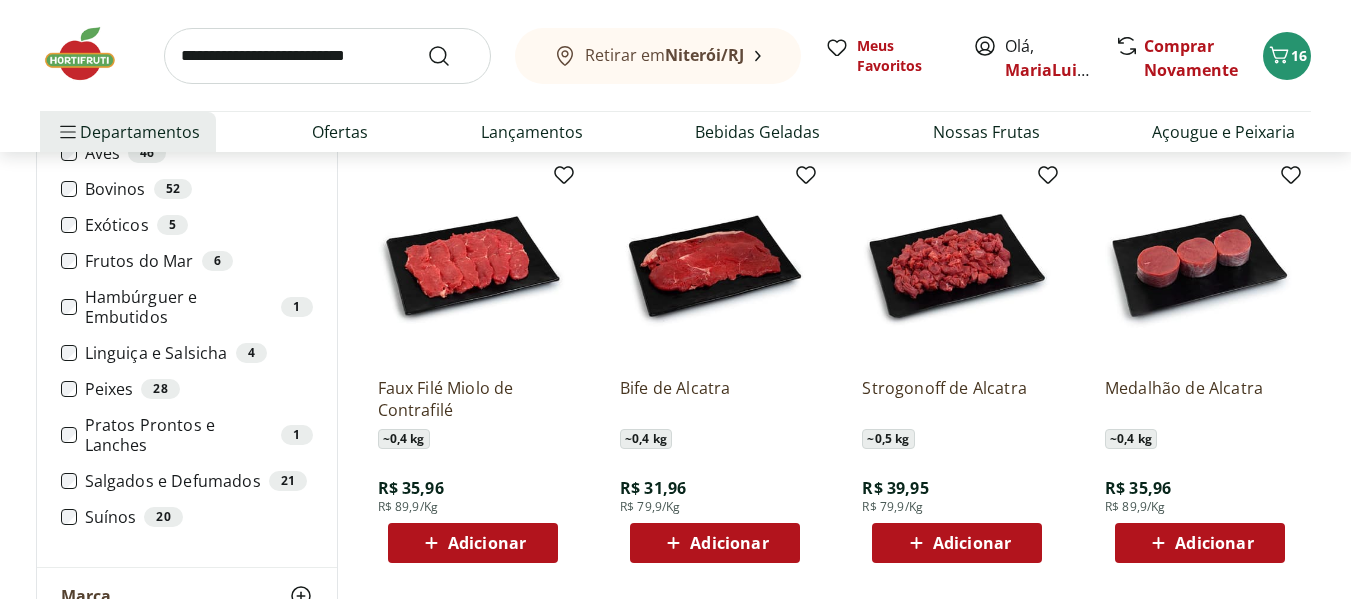 scroll, scrollTop: 3800, scrollLeft: 0, axis: vertical 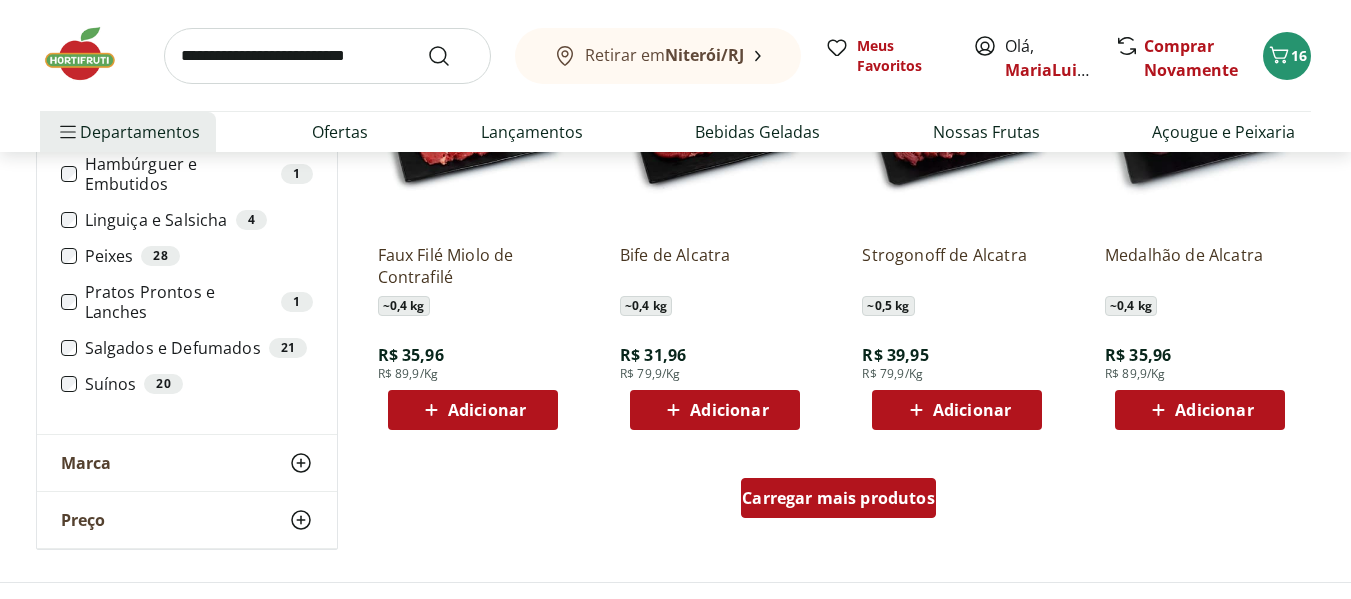 click on "Carregar mais produtos" at bounding box center [838, 498] 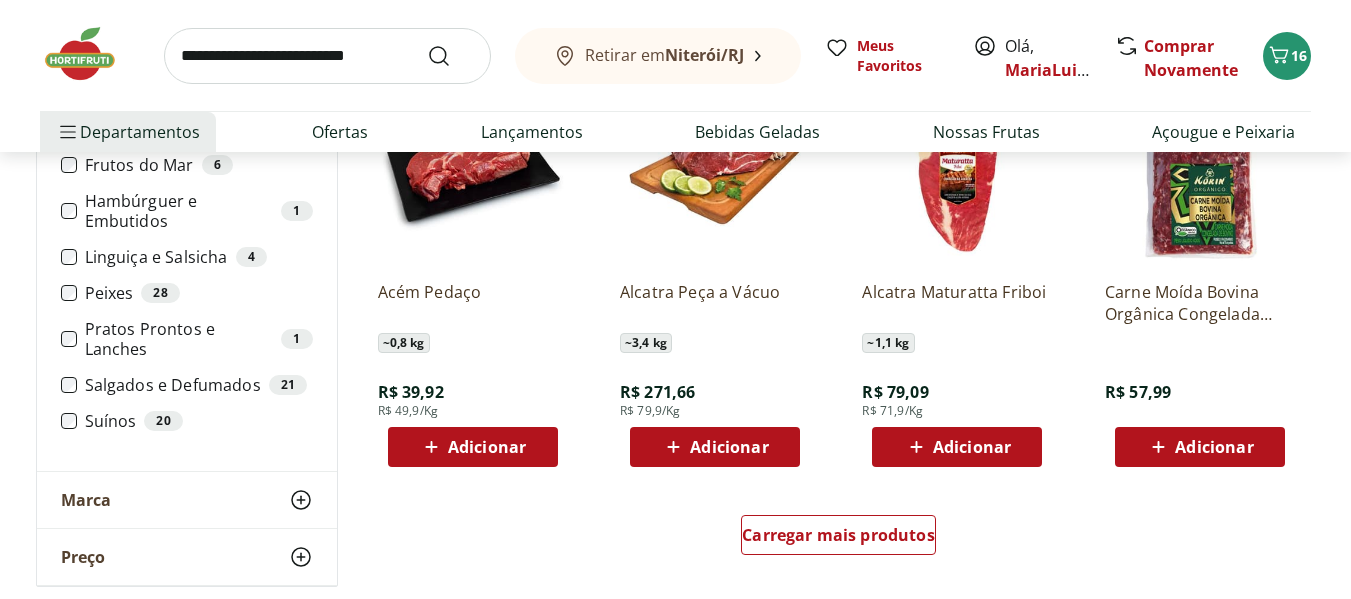 scroll, scrollTop: 5200, scrollLeft: 0, axis: vertical 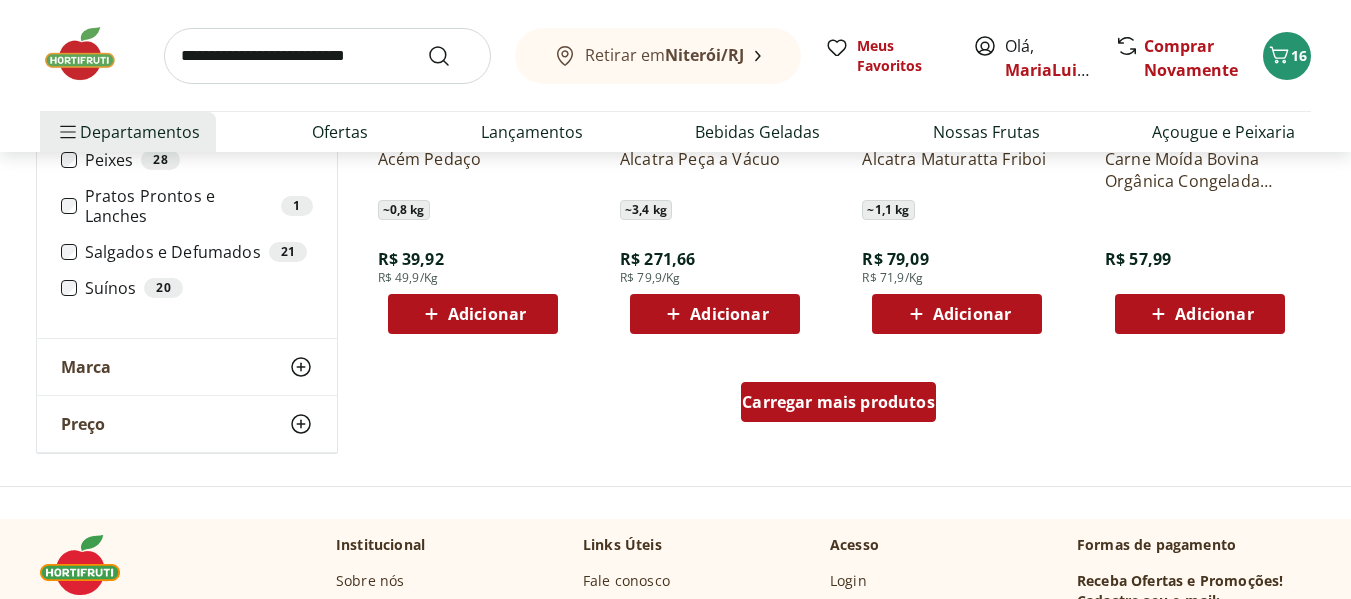 click on "Carregar mais produtos" at bounding box center (838, 402) 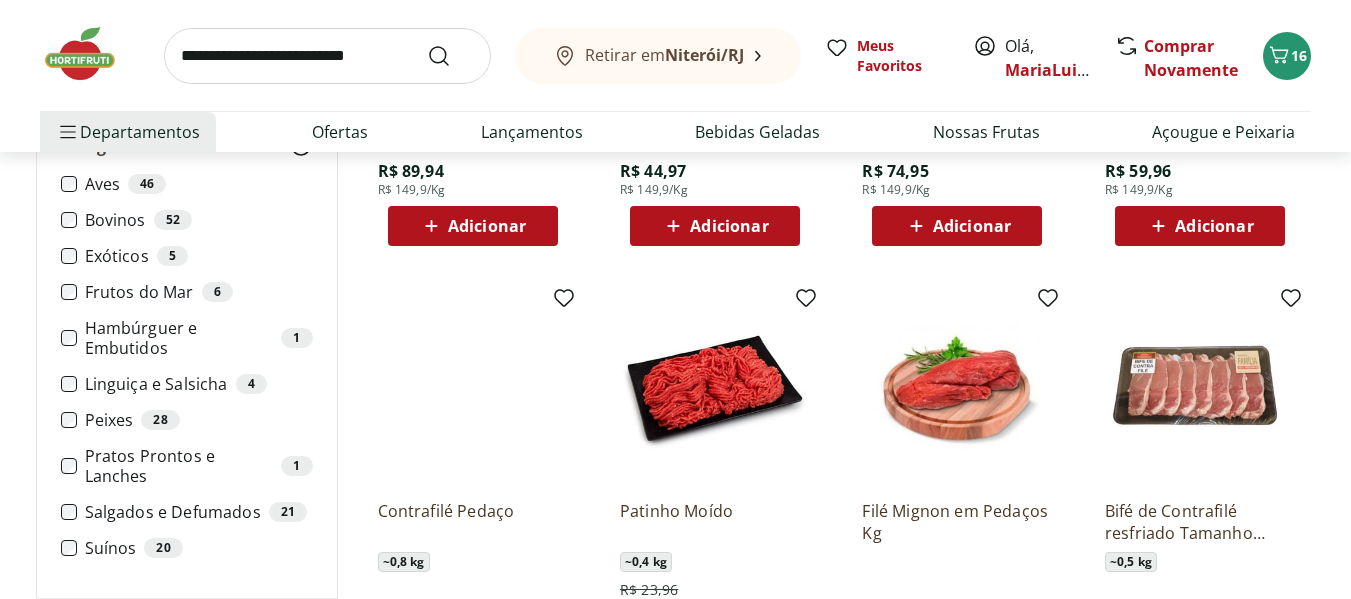 scroll, scrollTop: 1400, scrollLeft: 0, axis: vertical 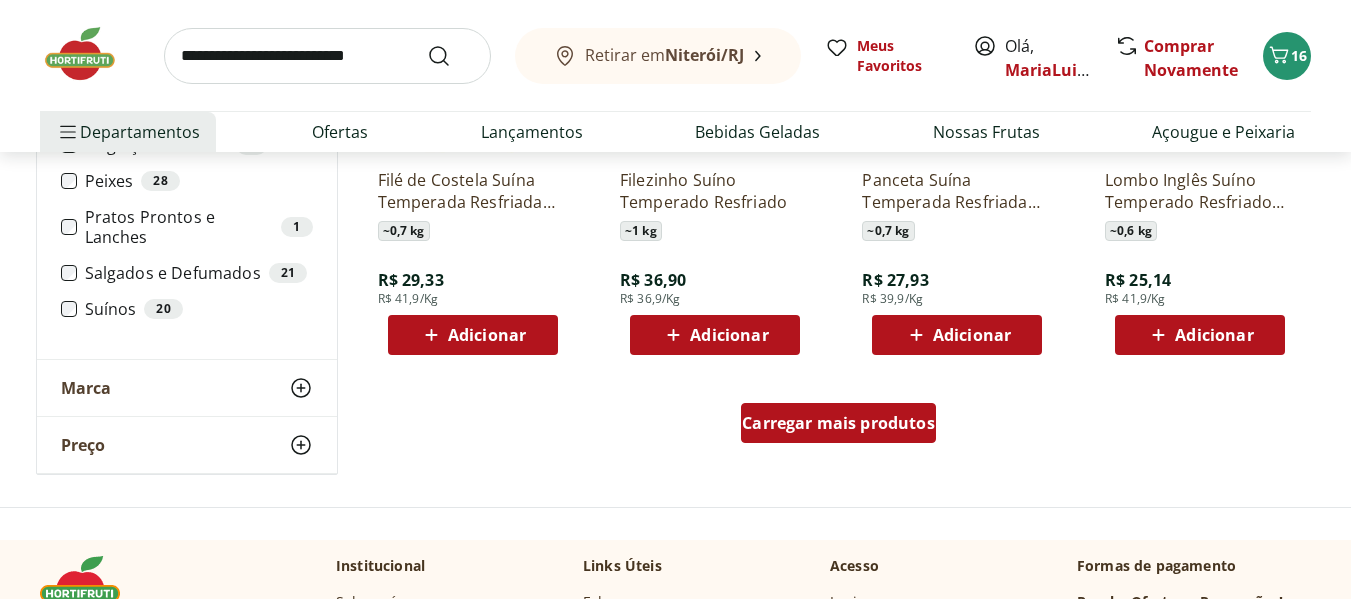 click on "Carregar mais produtos" at bounding box center [838, 423] 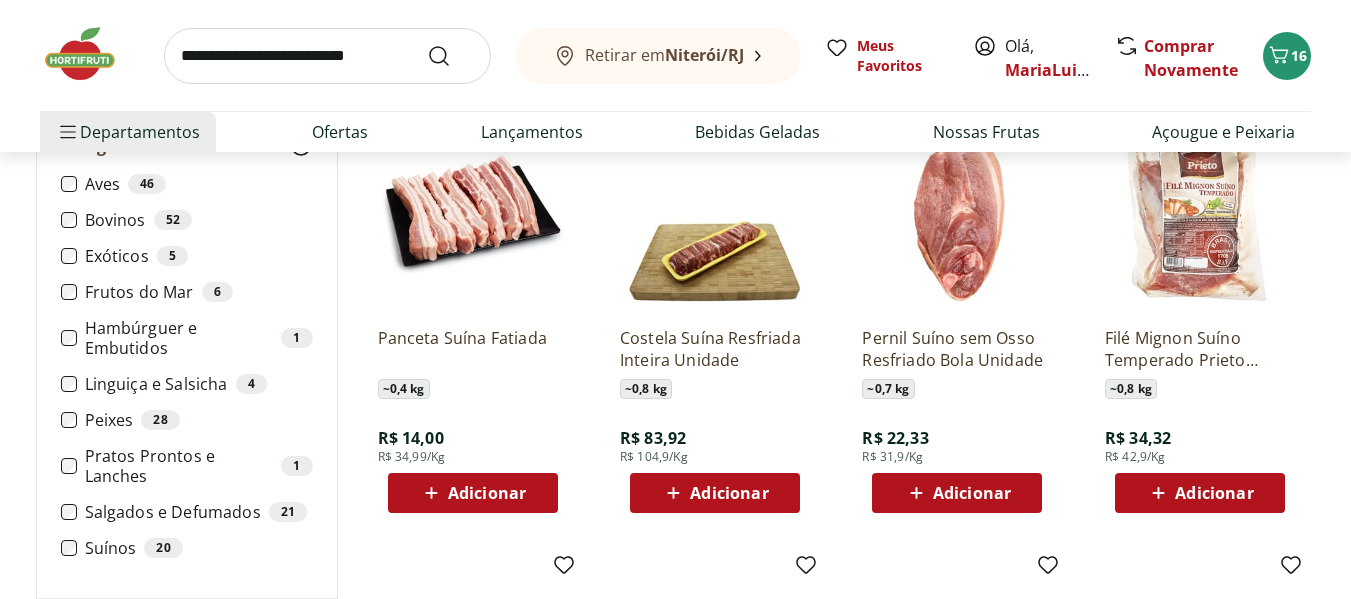 scroll, scrollTop: 1467, scrollLeft: 0, axis: vertical 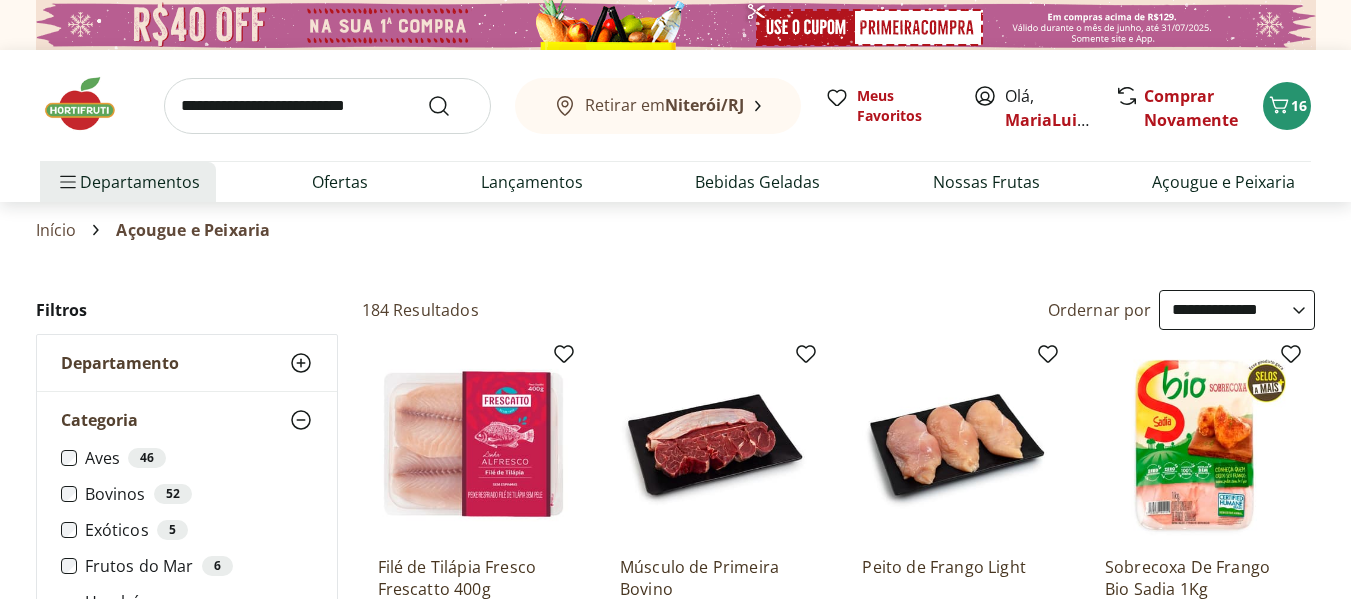 select on "**********" 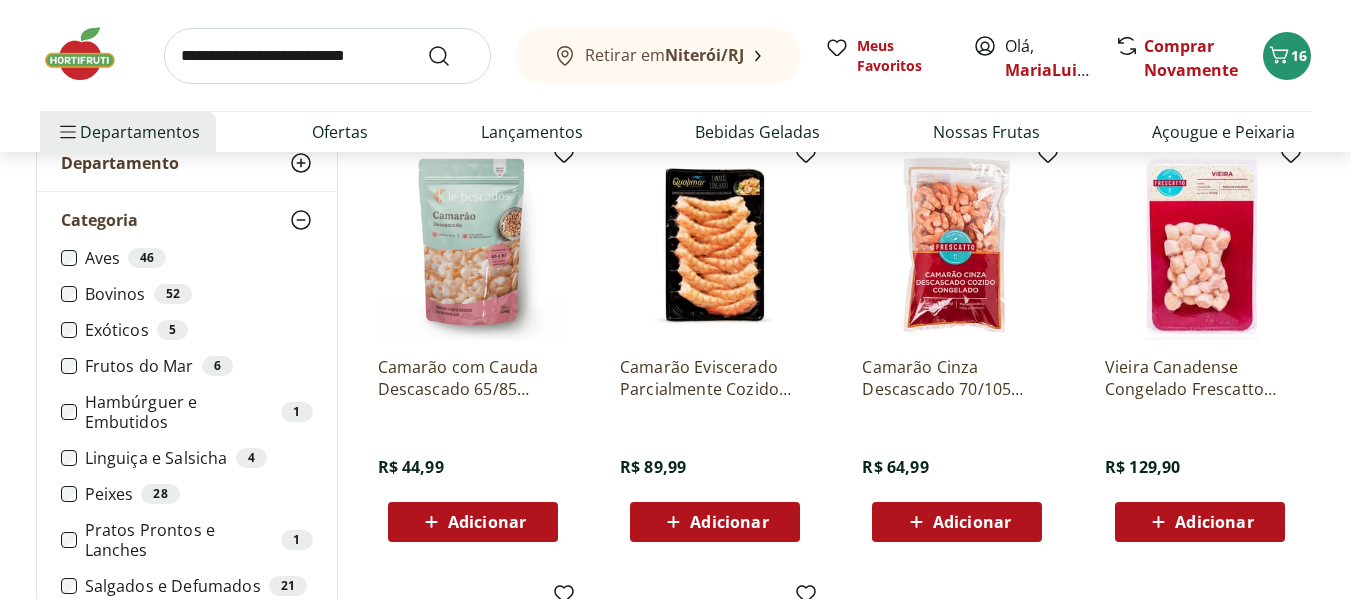 scroll, scrollTop: 0, scrollLeft: 0, axis: both 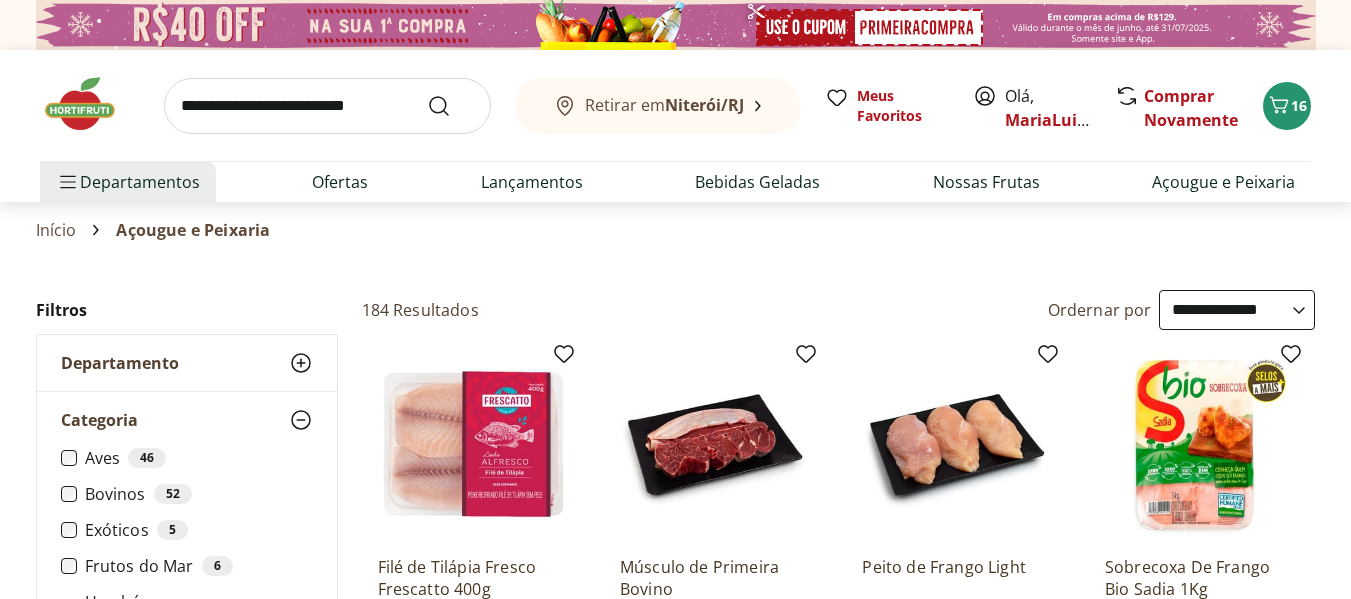 click at bounding box center (327, 106) 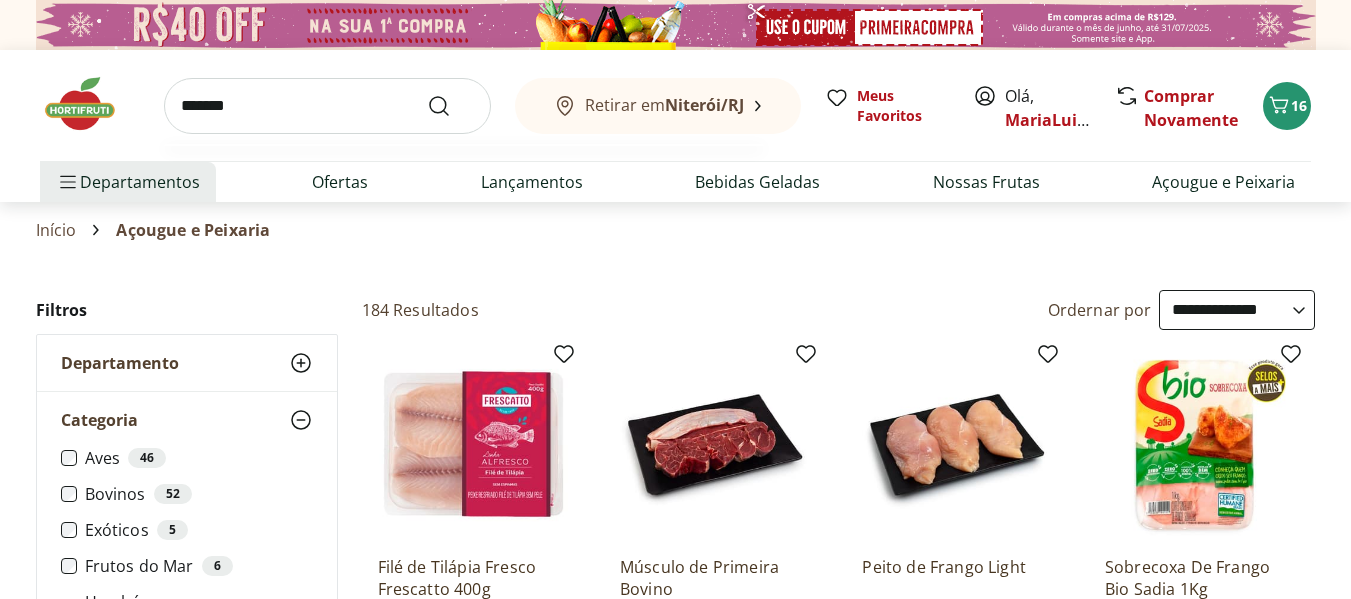 type on "*******" 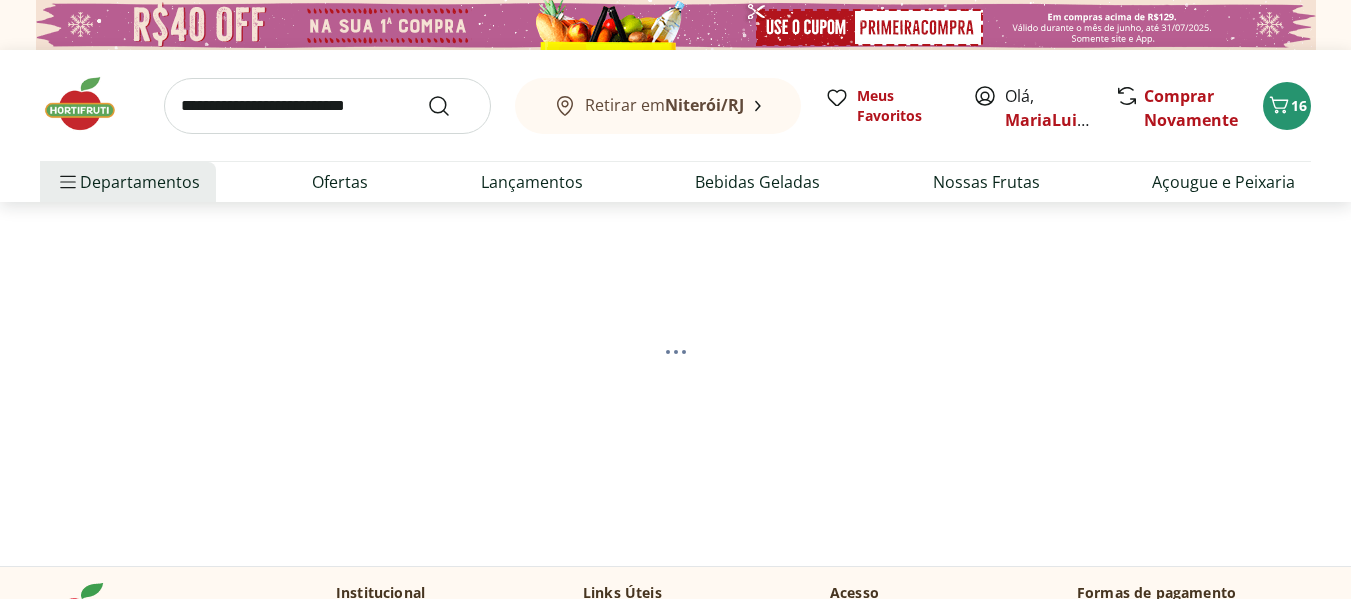 select on "**********" 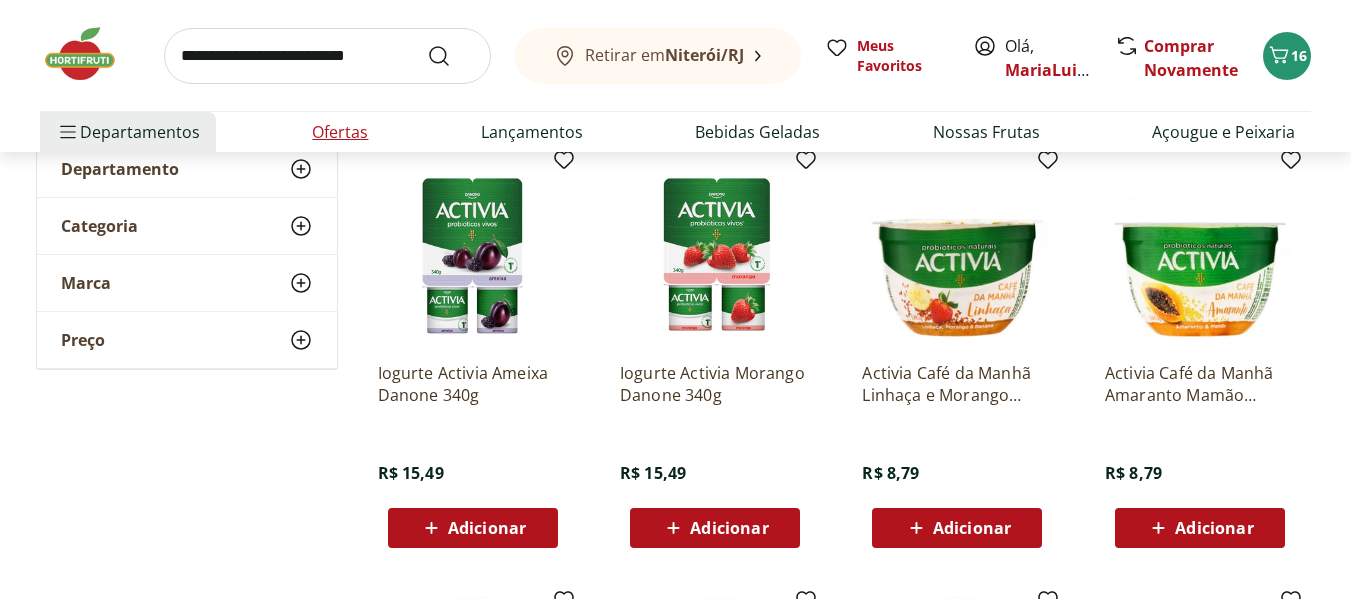 scroll, scrollTop: 0, scrollLeft: 0, axis: both 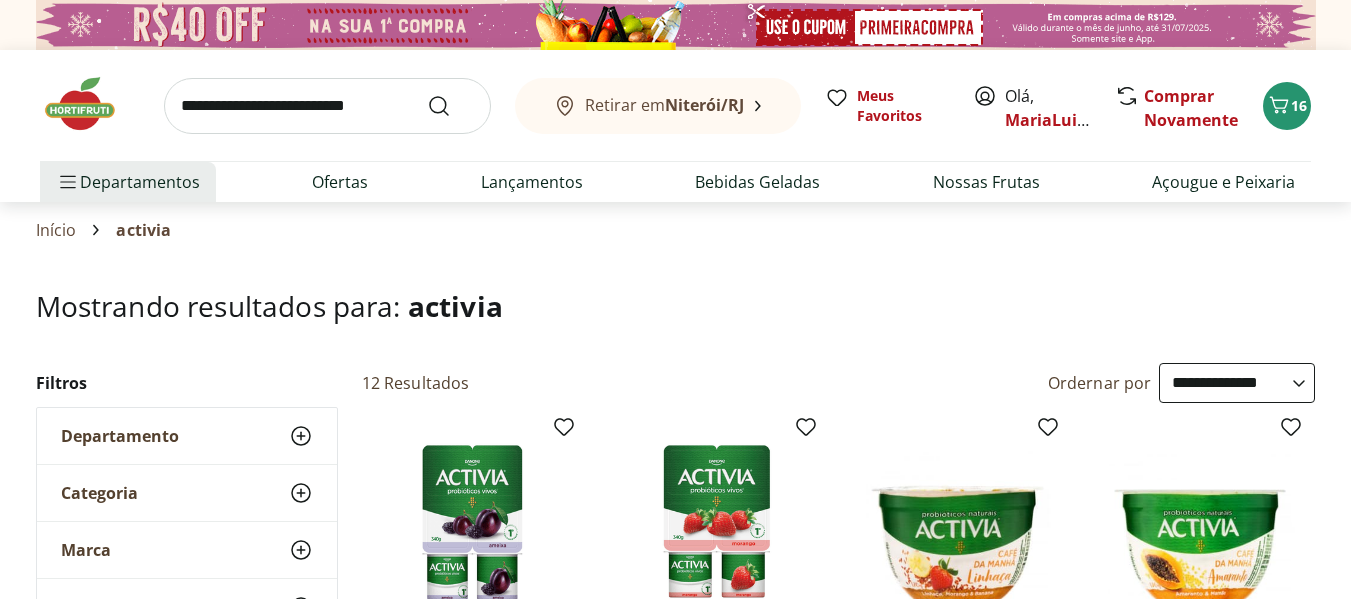 click at bounding box center [327, 106] 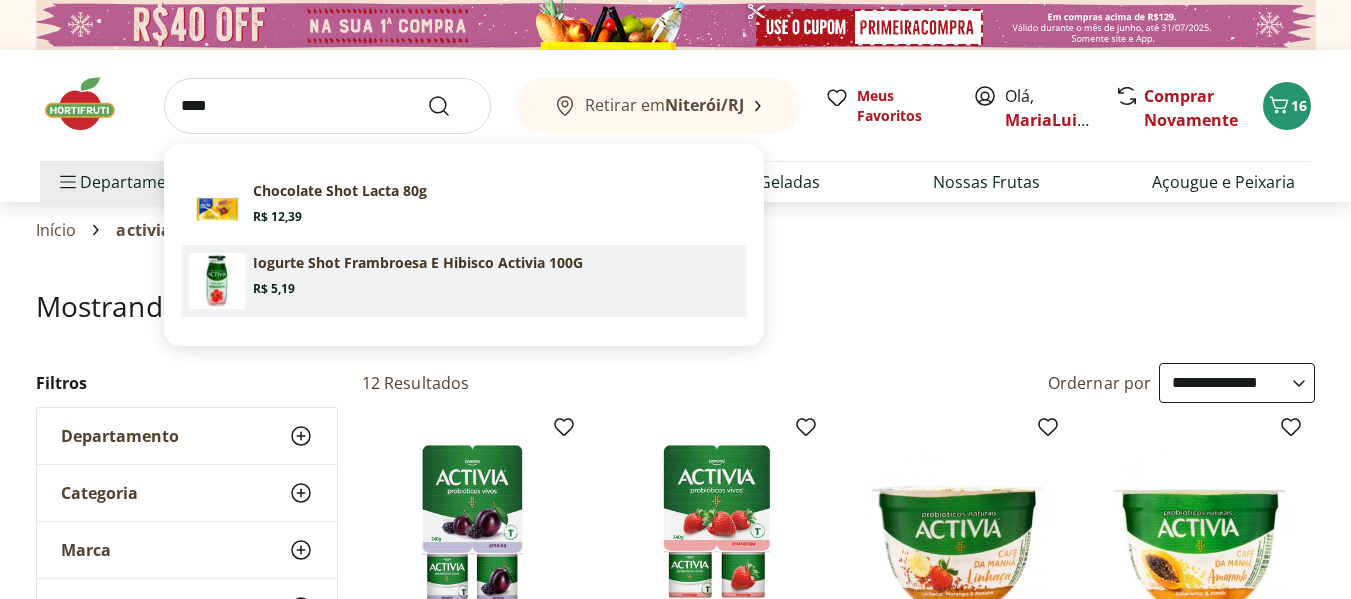 click on "Iogurte Shot Frambroesa E Hibisco Activia 100G" at bounding box center (418, 263) 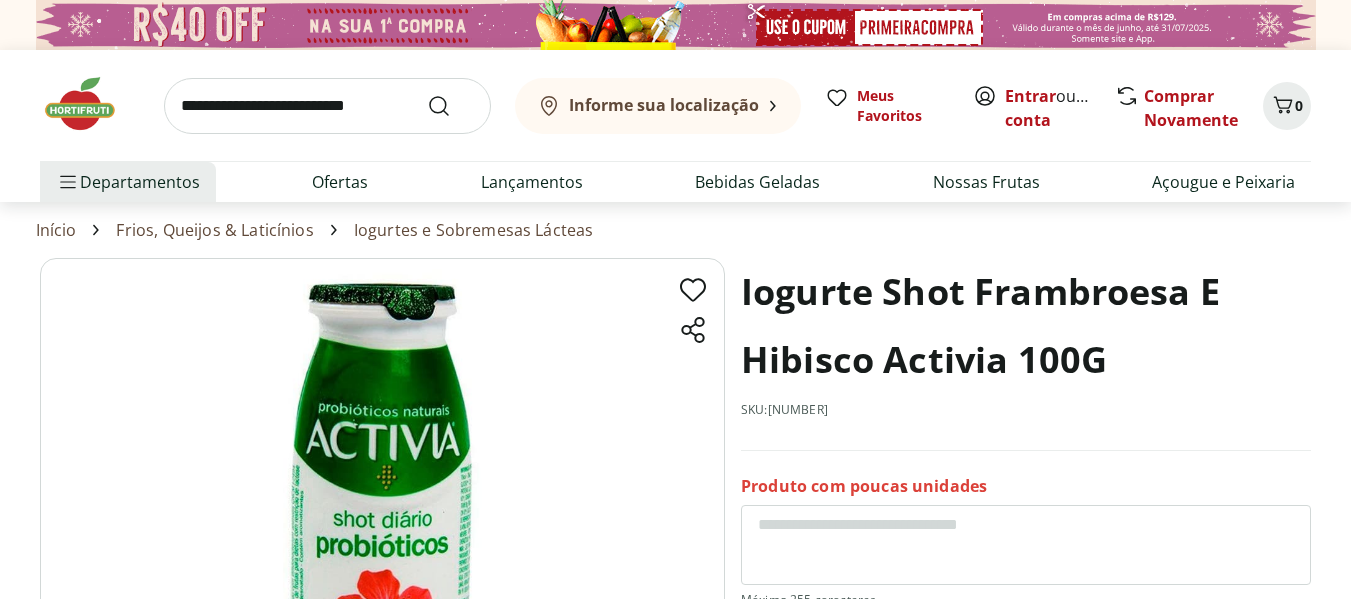 scroll, scrollTop: 0, scrollLeft: 0, axis: both 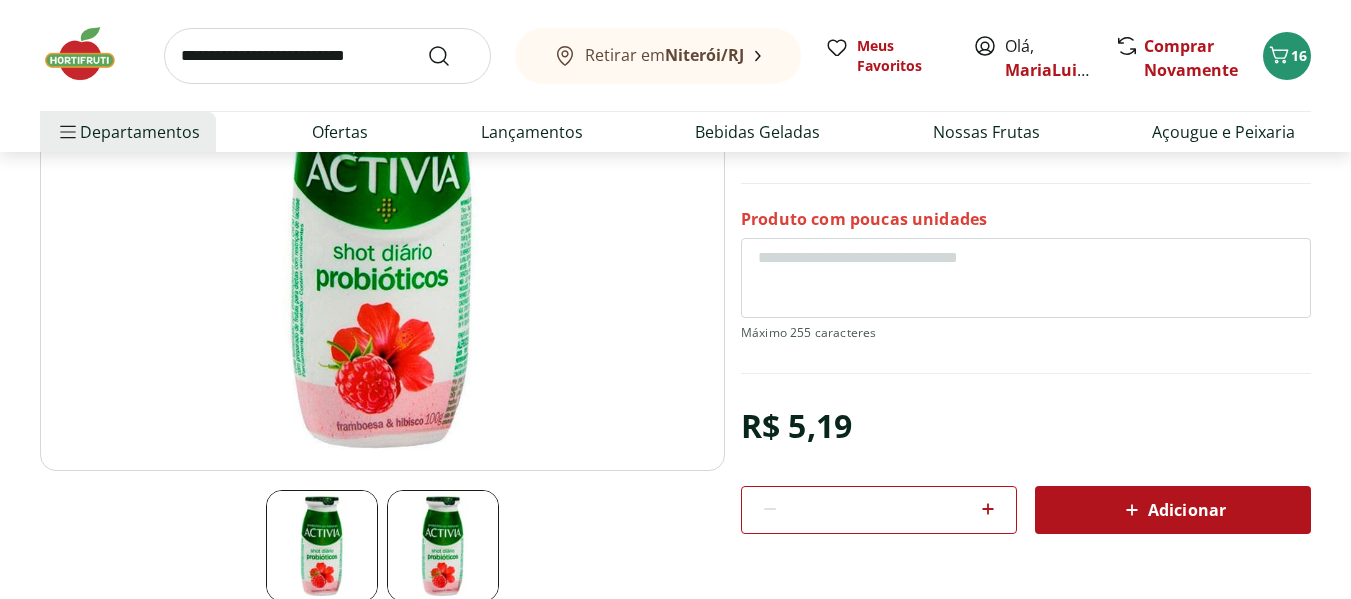 click 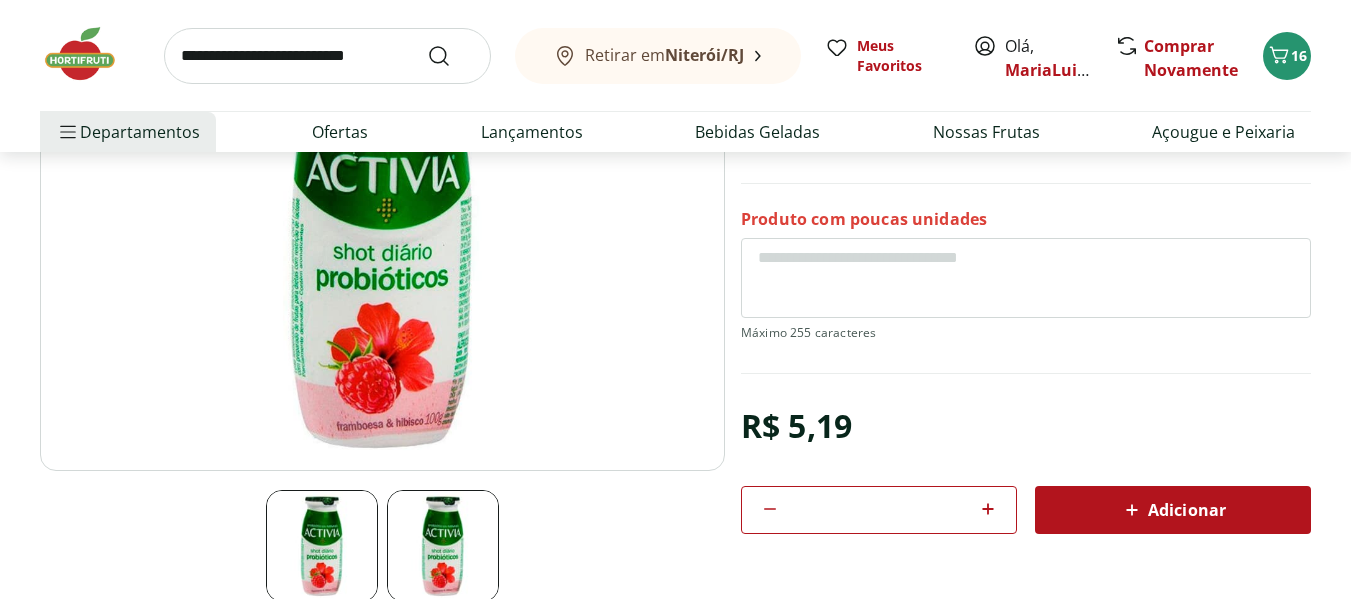 click 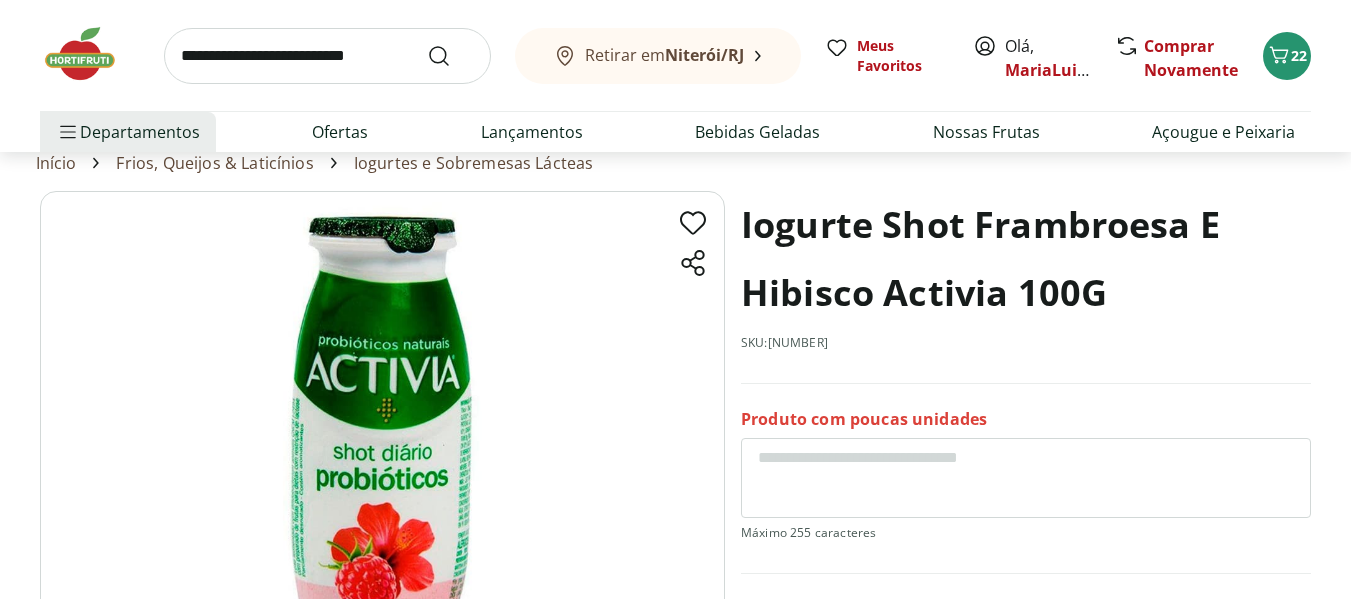 scroll, scrollTop: 0, scrollLeft: 0, axis: both 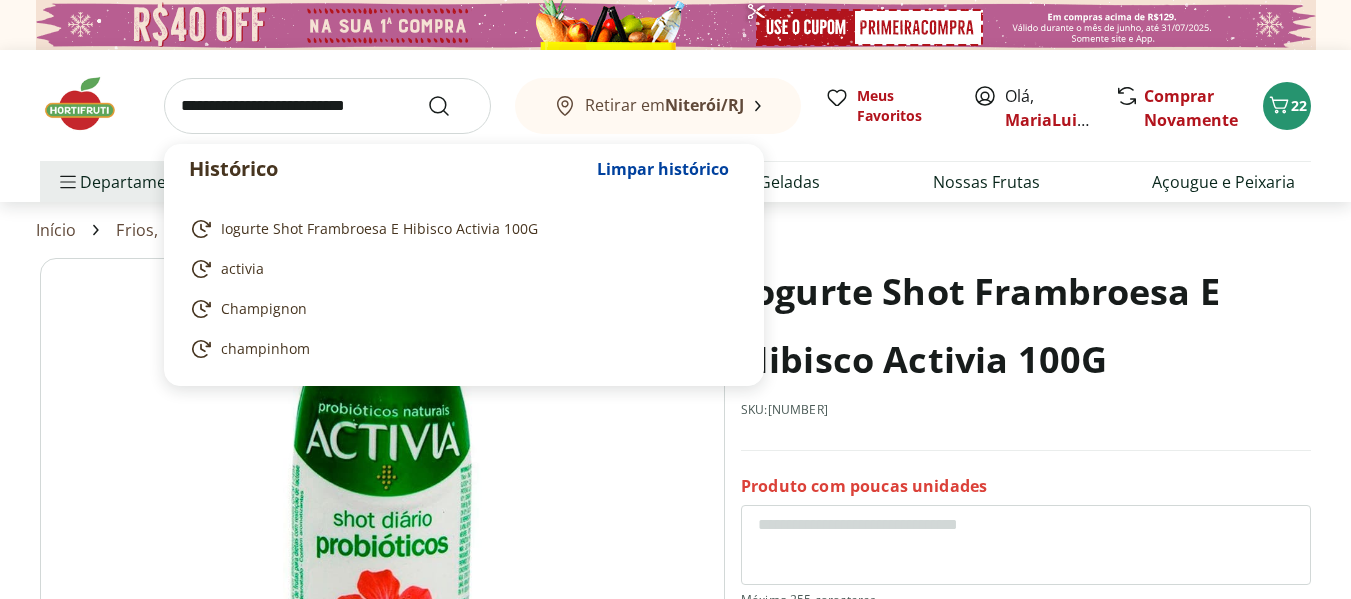 click at bounding box center [327, 106] 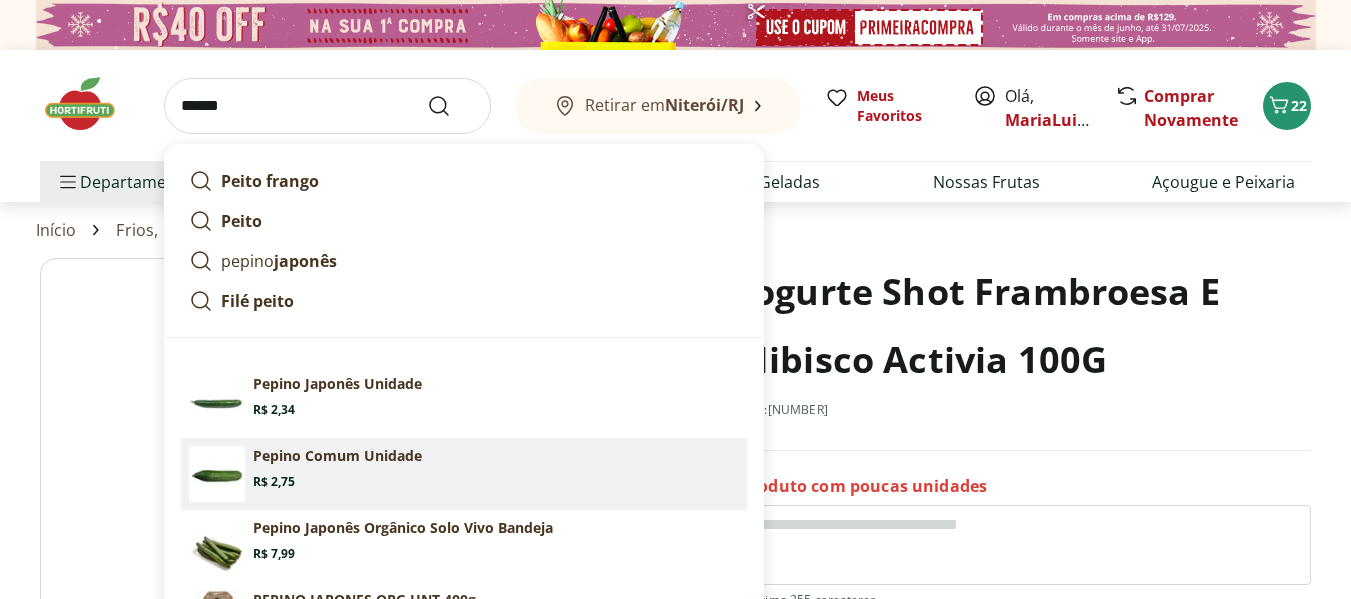 scroll, scrollTop: 67, scrollLeft: 0, axis: vertical 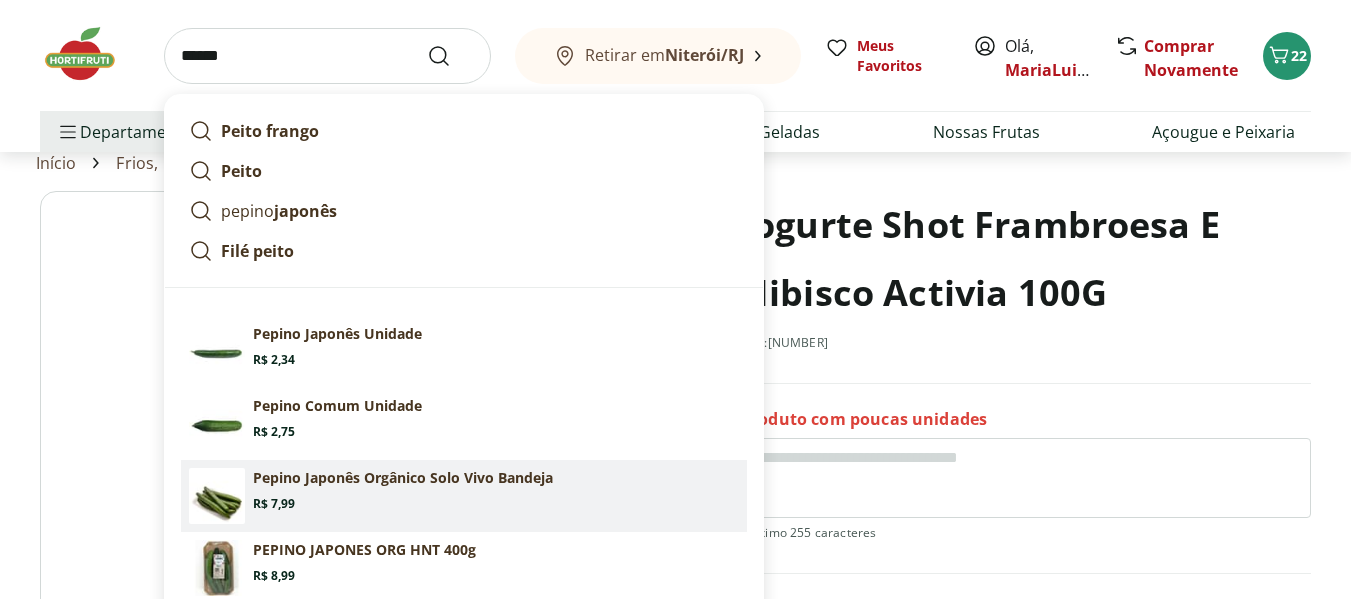 click on "Pepino Japonês Orgânico Solo Vivo Bandeja" at bounding box center (403, 478) 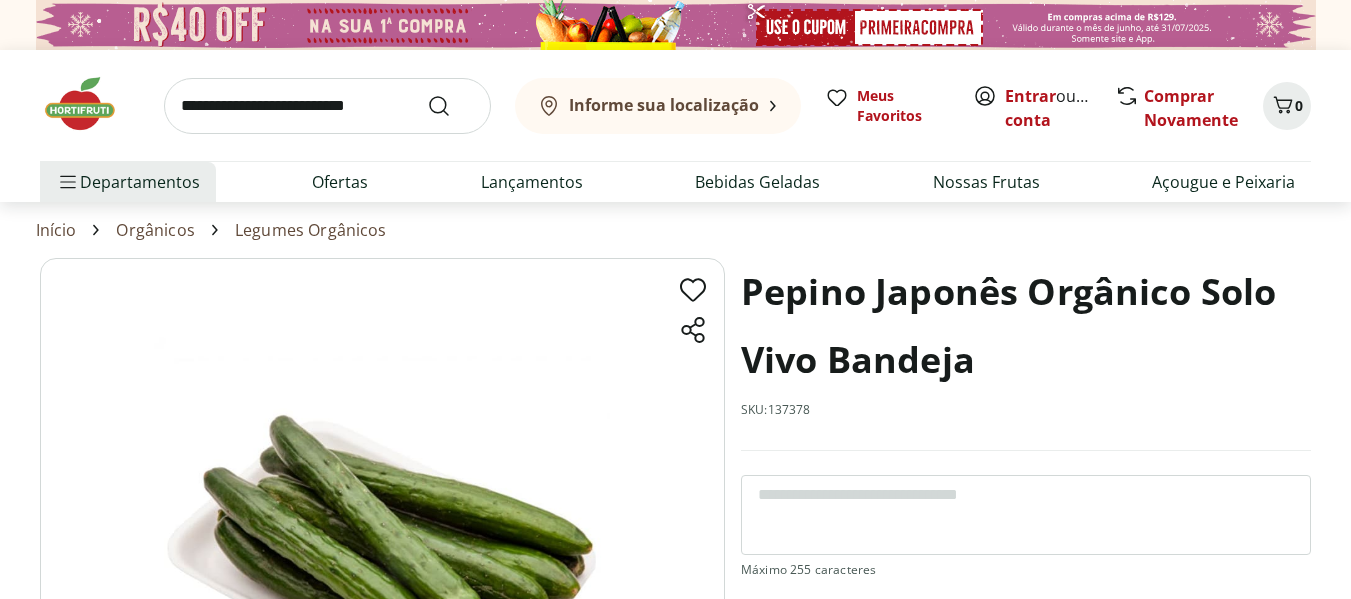 scroll, scrollTop: 0, scrollLeft: 0, axis: both 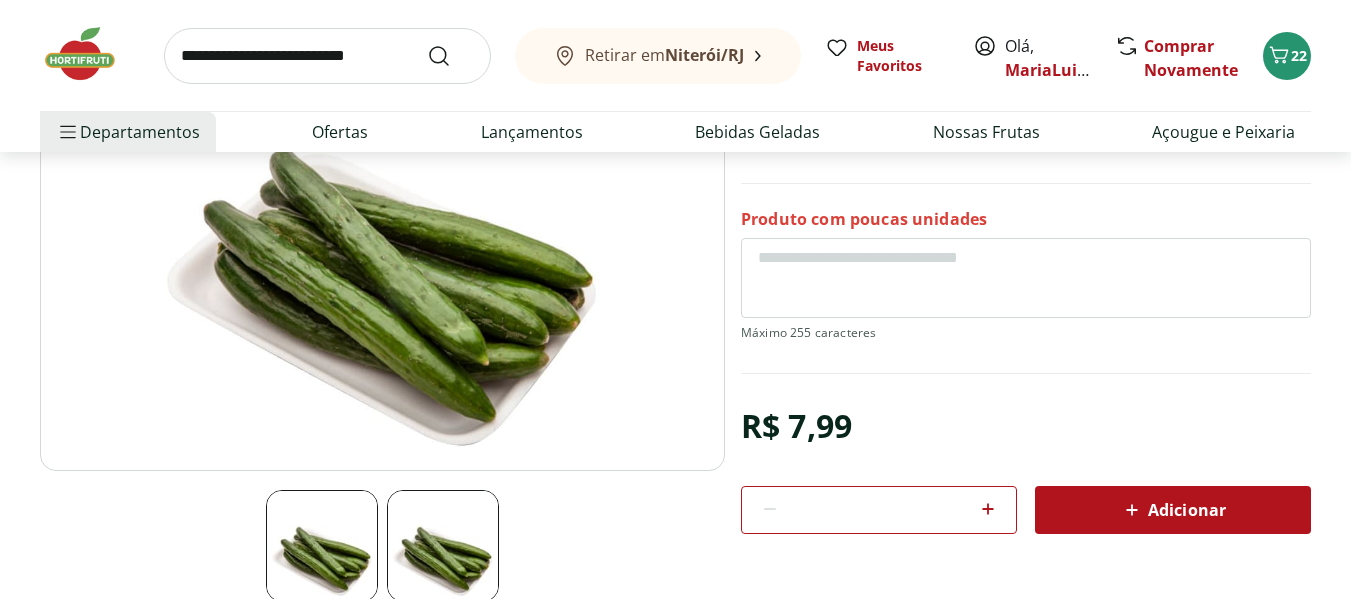 click 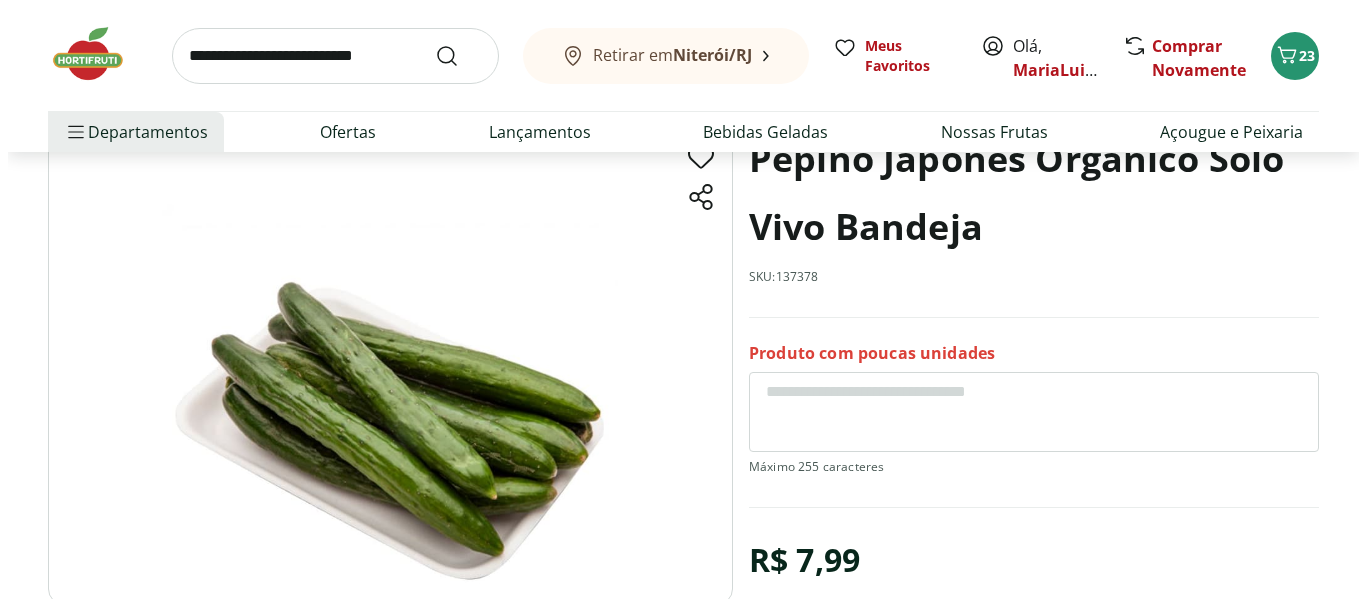 scroll, scrollTop: 0, scrollLeft: 0, axis: both 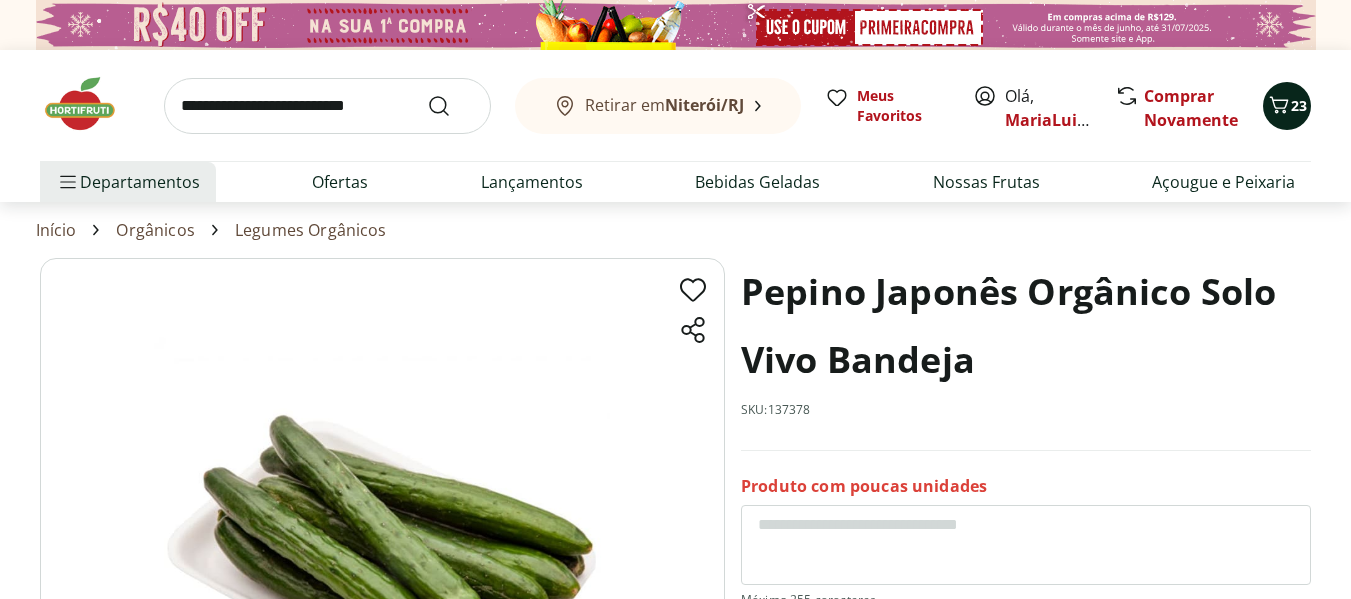 click 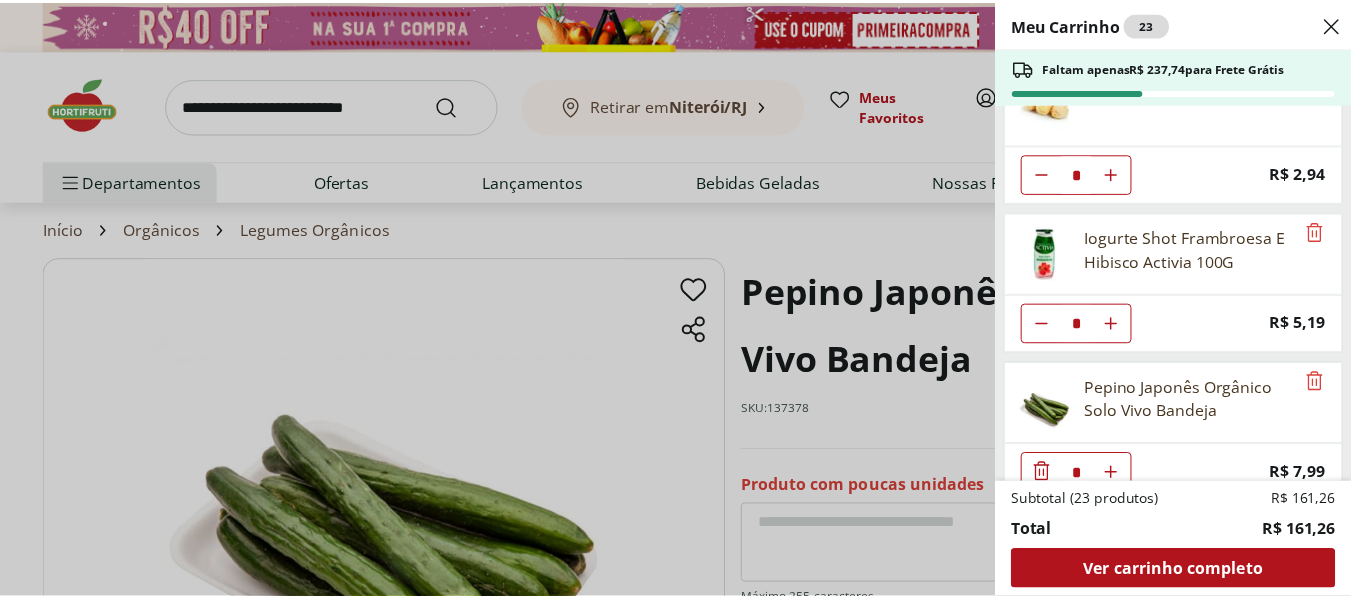 scroll, scrollTop: 829, scrollLeft: 0, axis: vertical 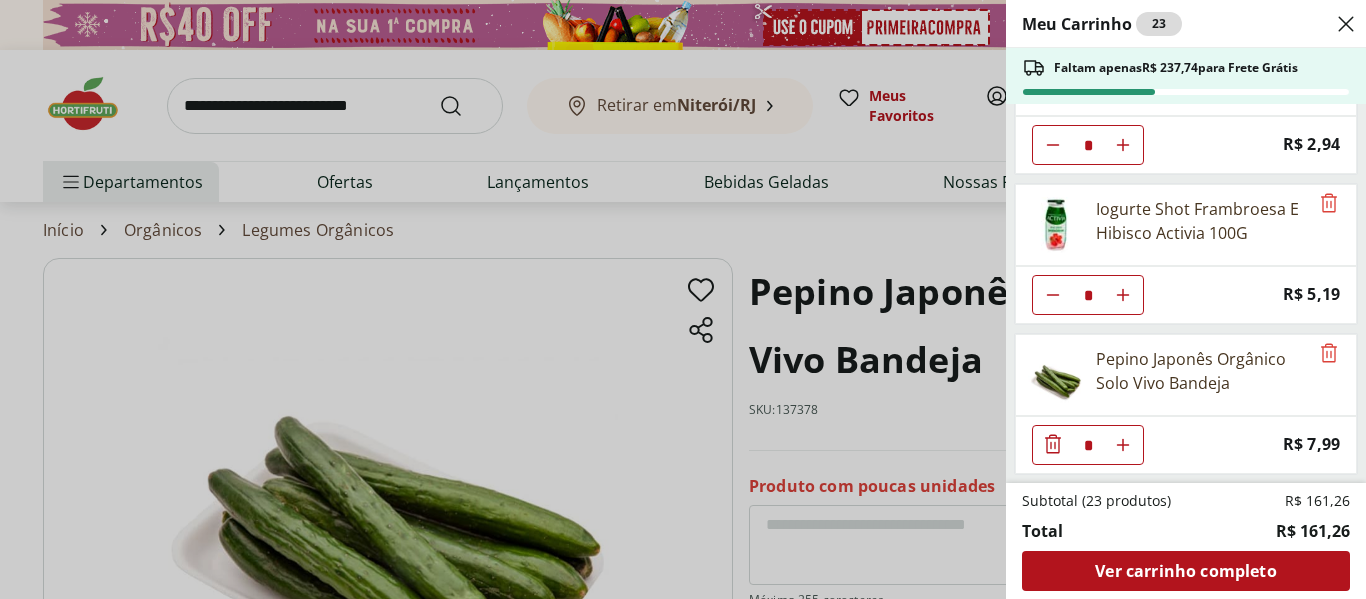 click on "Meu Carrinho 23 Faltam apenas  R$ [PRICE]  para Frete Grátis Goiaba Vermelha Unidade * Price: R$ [PRICE] Graviola Pedaço * Price: R$ [PRICE] LIMAO SELECIONADO * Price: R$ [PRICE] Empadão de Bacalhau 500g * Price: R$ [PRICE] Aipim Frutifique 400g * Price: R$ [PRICE] Pão de Queijo Unidade * Price: R$ [PRICE] Iogurte Shot Frambroesa E Hibisco Activia 100G * Price: R$ [PRICE] Pepino Japonês Orgânico Solo Vivo Bandeja * Price: R$ [PRICE] Subtotal (23 produtos) R$ [PRICE] Total R$ [PRICE] Ver carrinho completo" at bounding box center (683, 299) 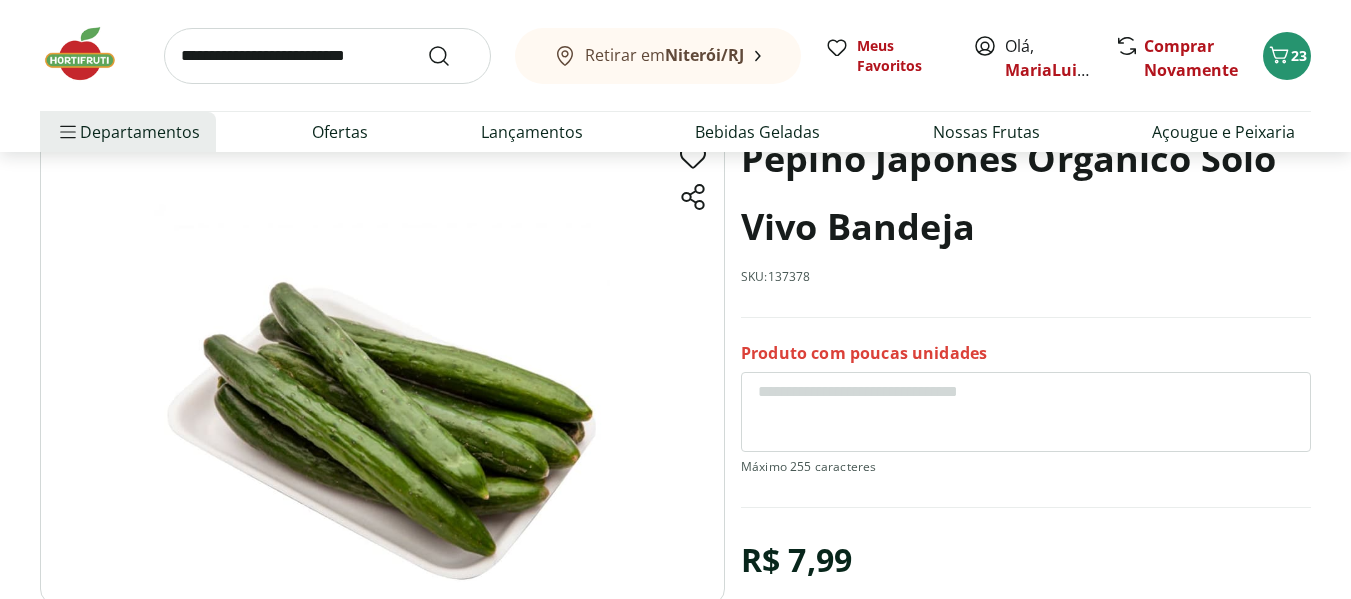 scroll, scrollTop: 400, scrollLeft: 0, axis: vertical 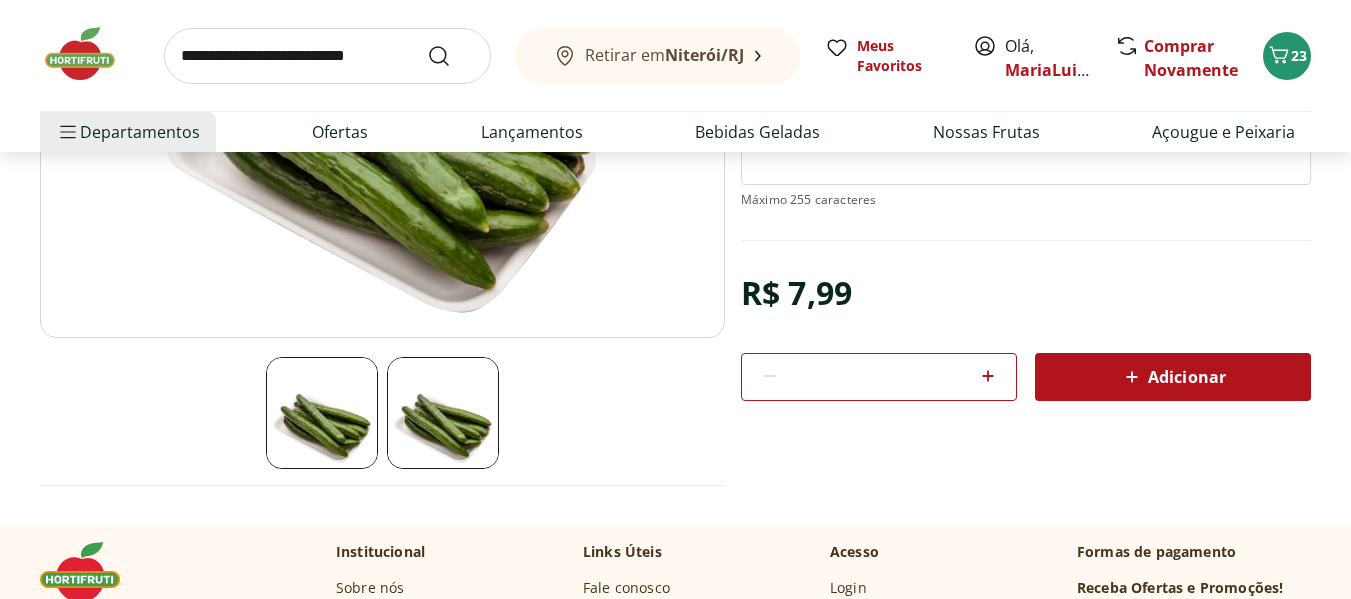 click on "Adicionar" at bounding box center [1173, 377] 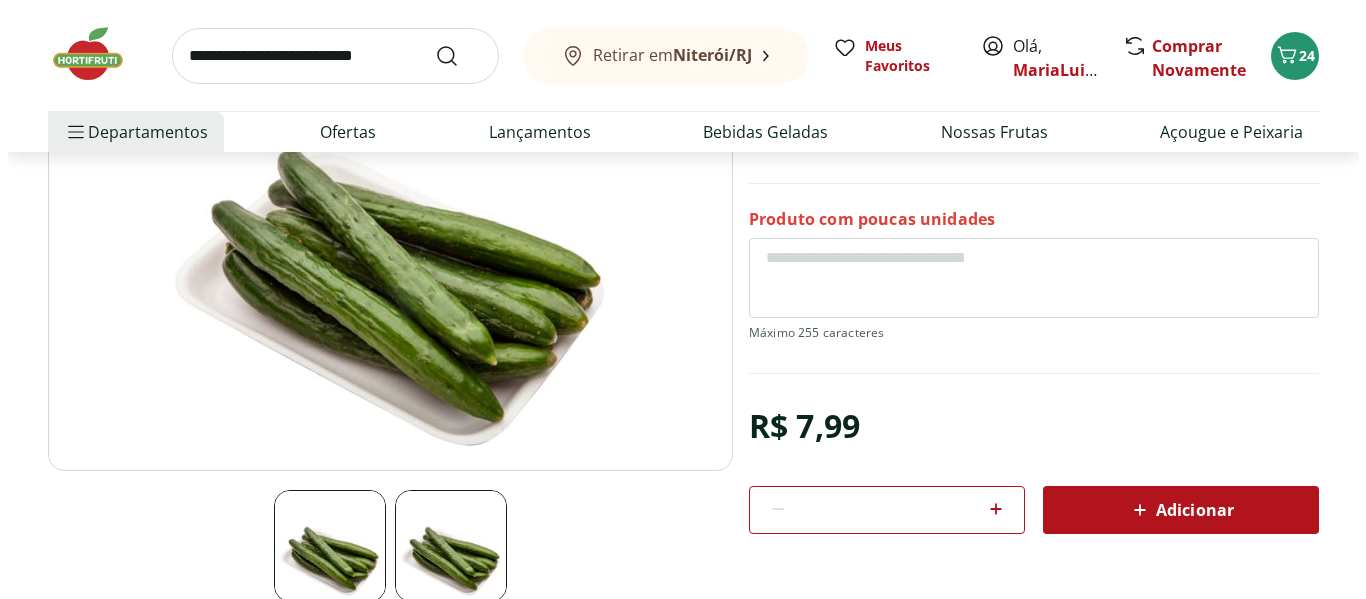 scroll, scrollTop: 0, scrollLeft: 0, axis: both 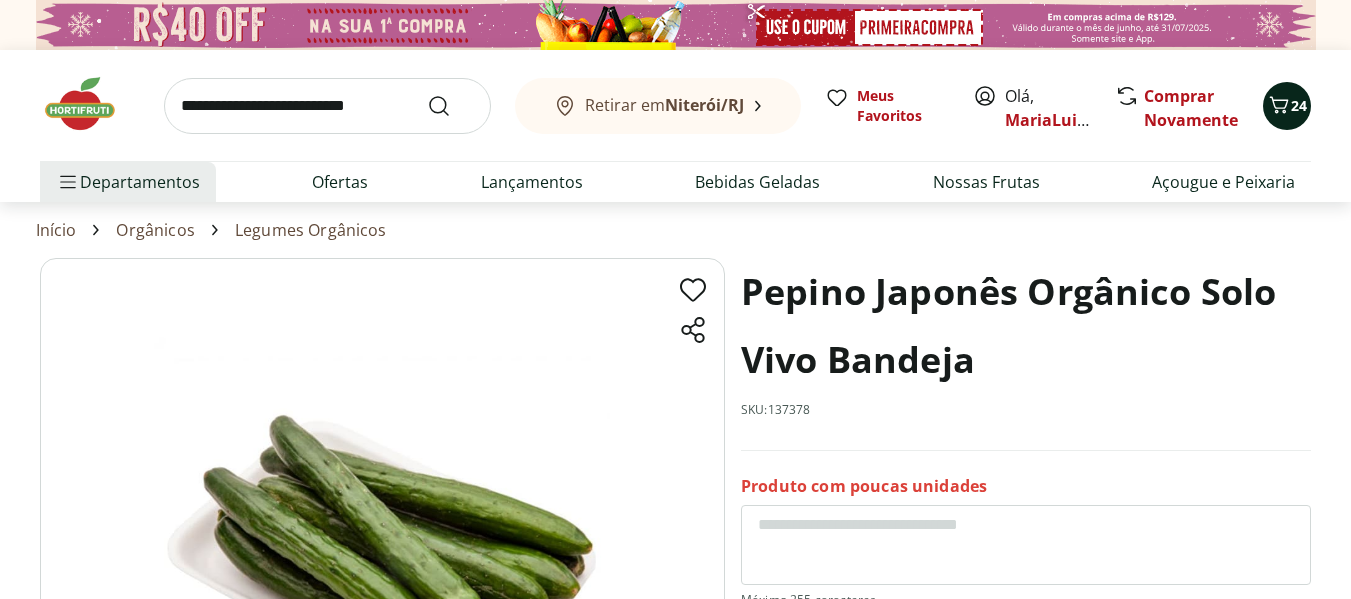click 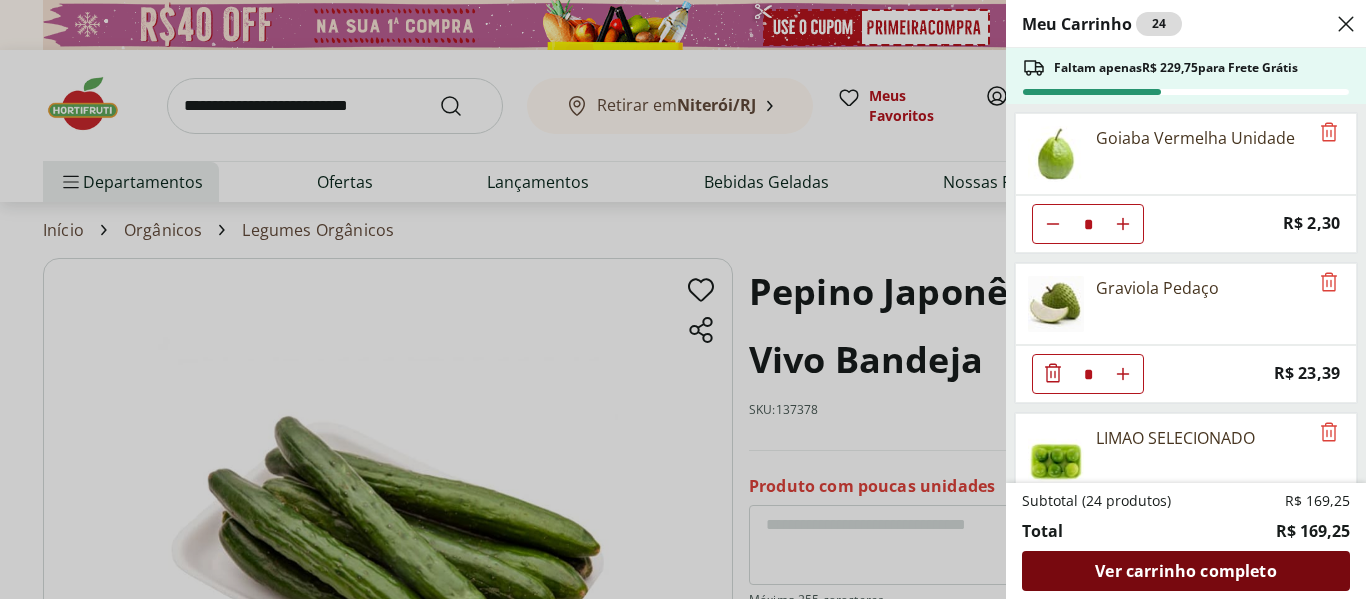 click on "Ver carrinho completo" at bounding box center [1185, 571] 